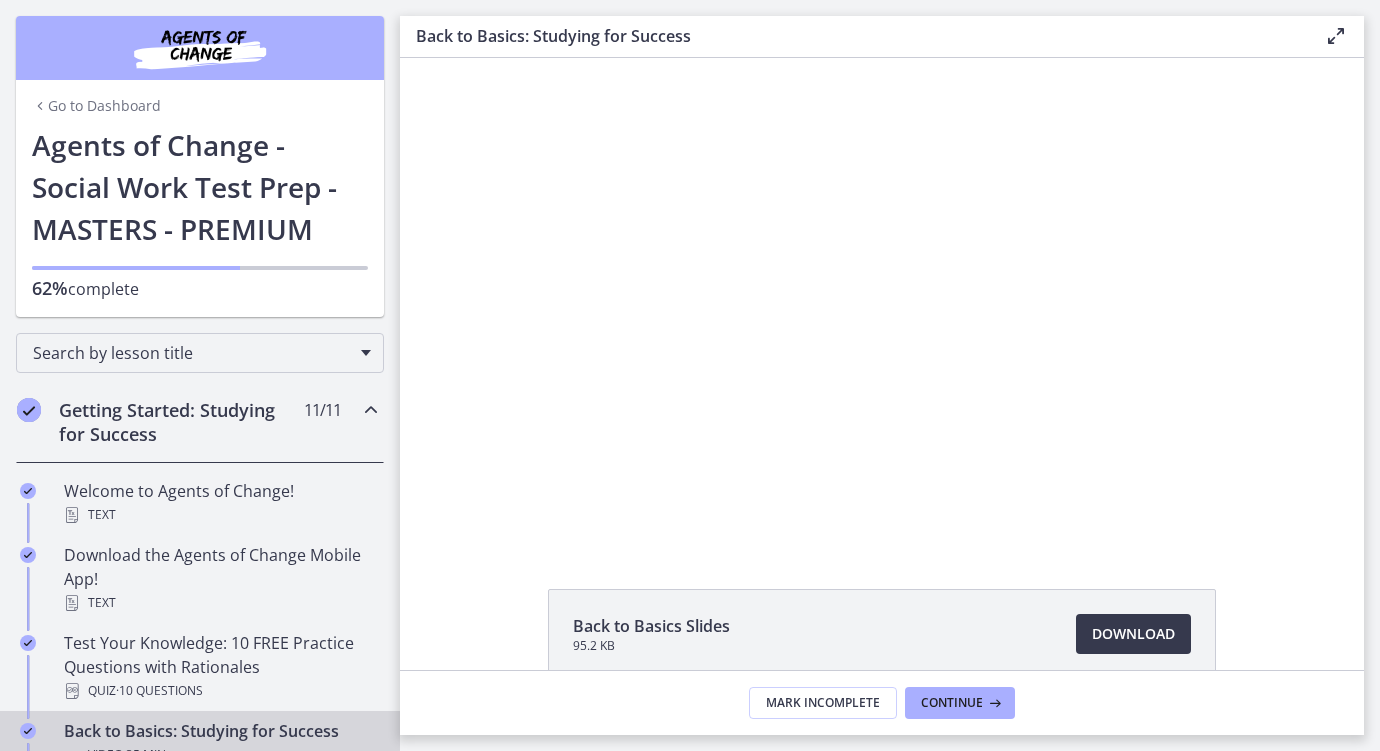 scroll, scrollTop: 0, scrollLeft: 0, axis: both 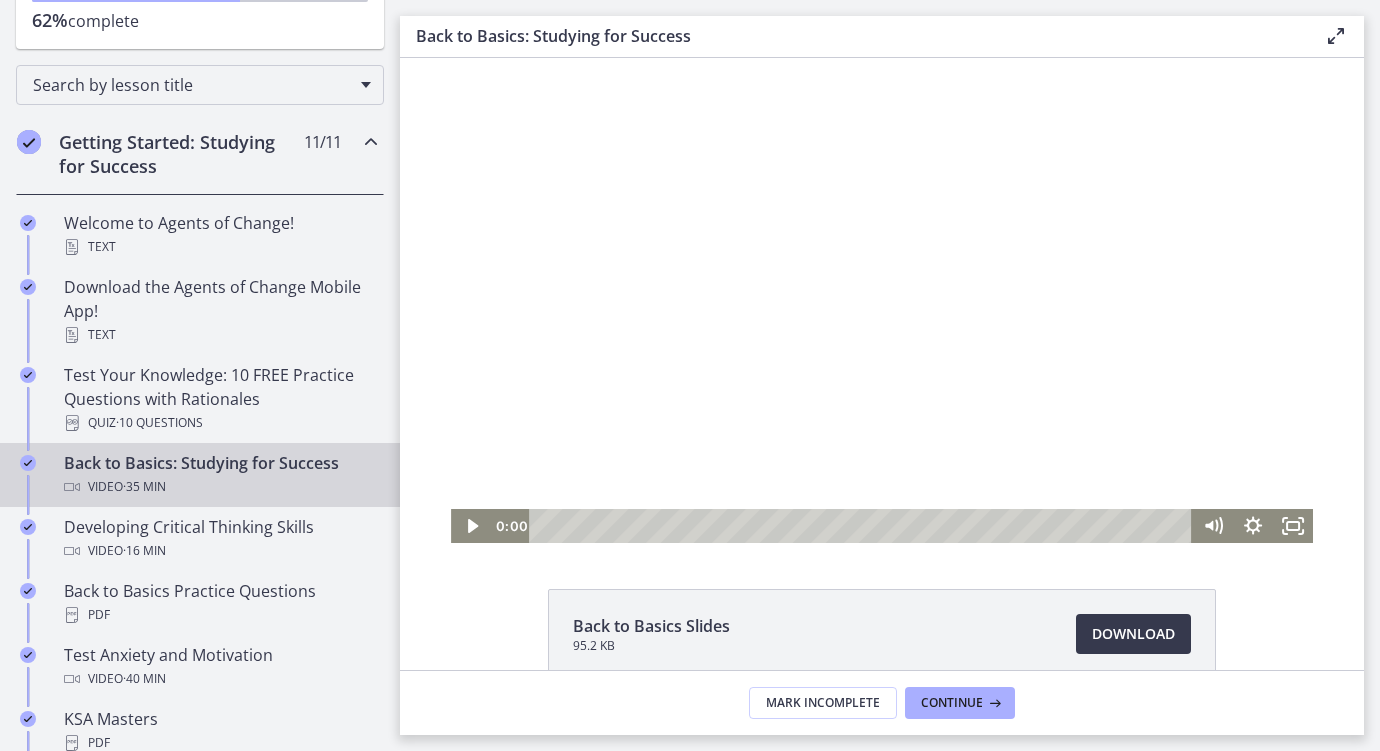 click at bounding box center (882, 300) 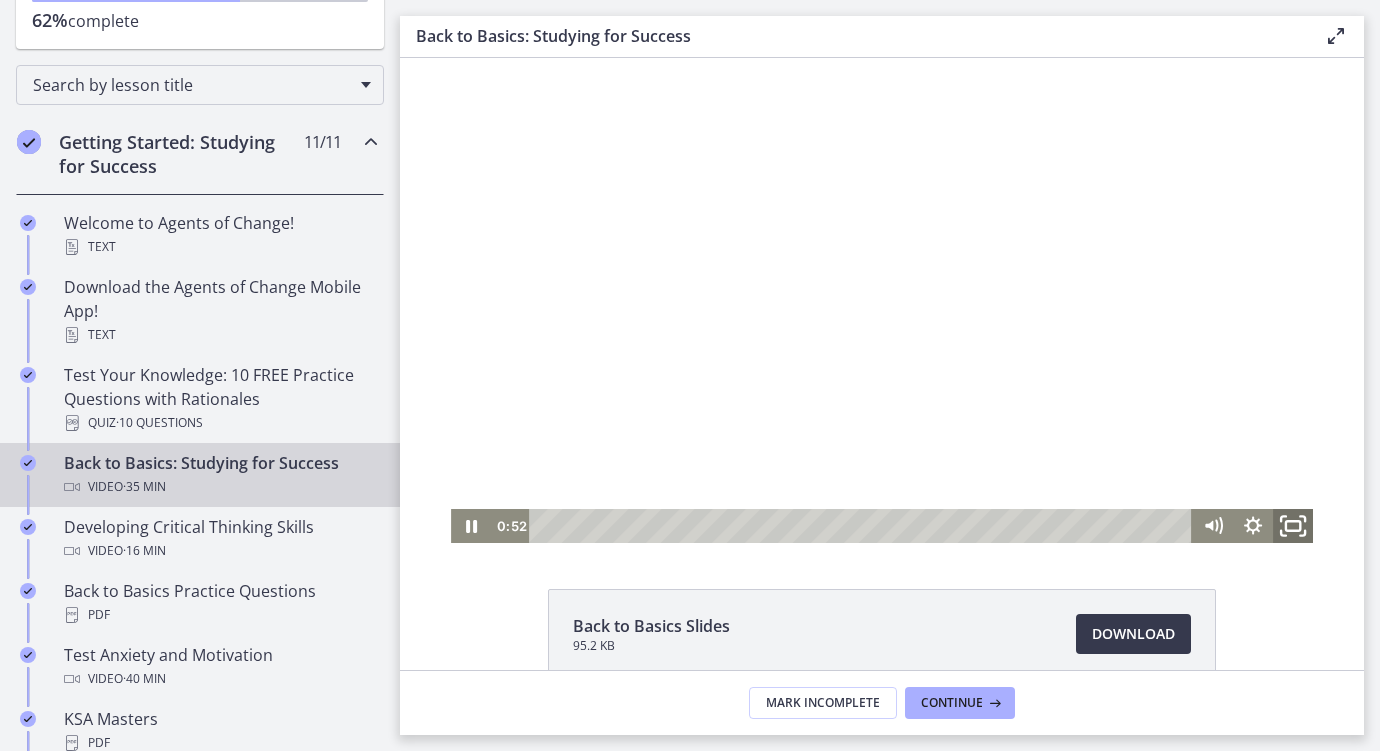 click 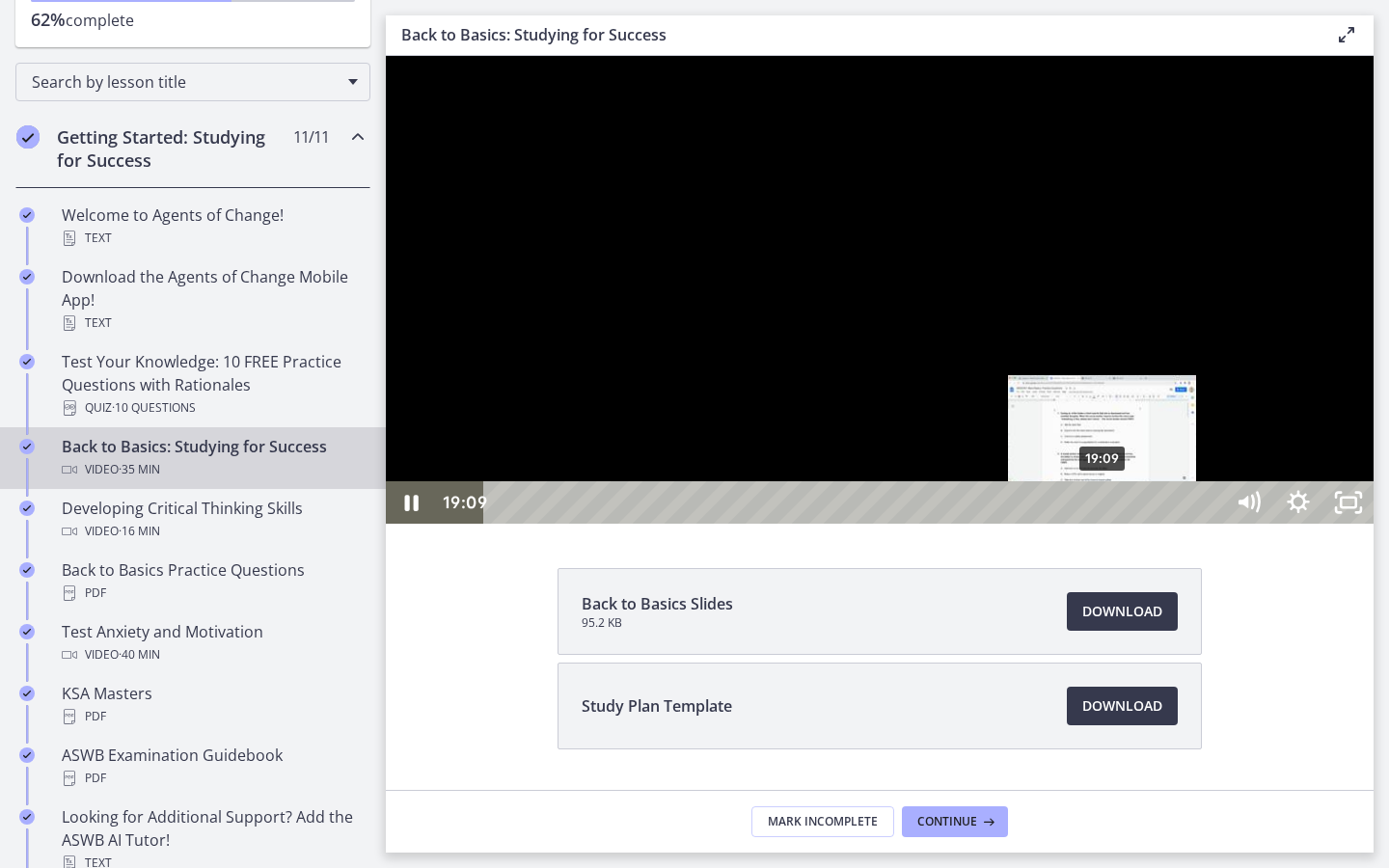 click on "19:09" at bounding box center (857, 502) 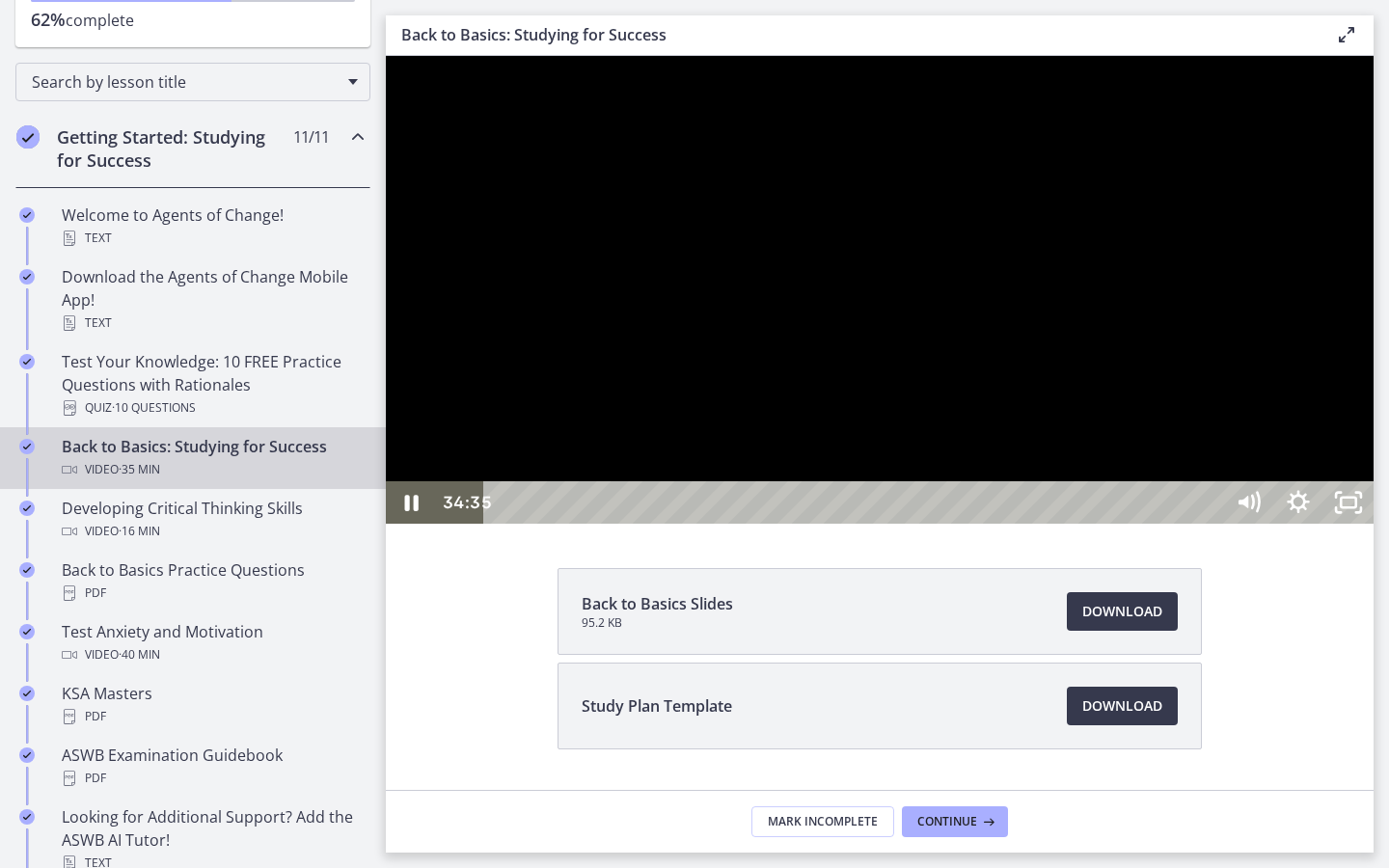 click at bounding box center [880, 289] 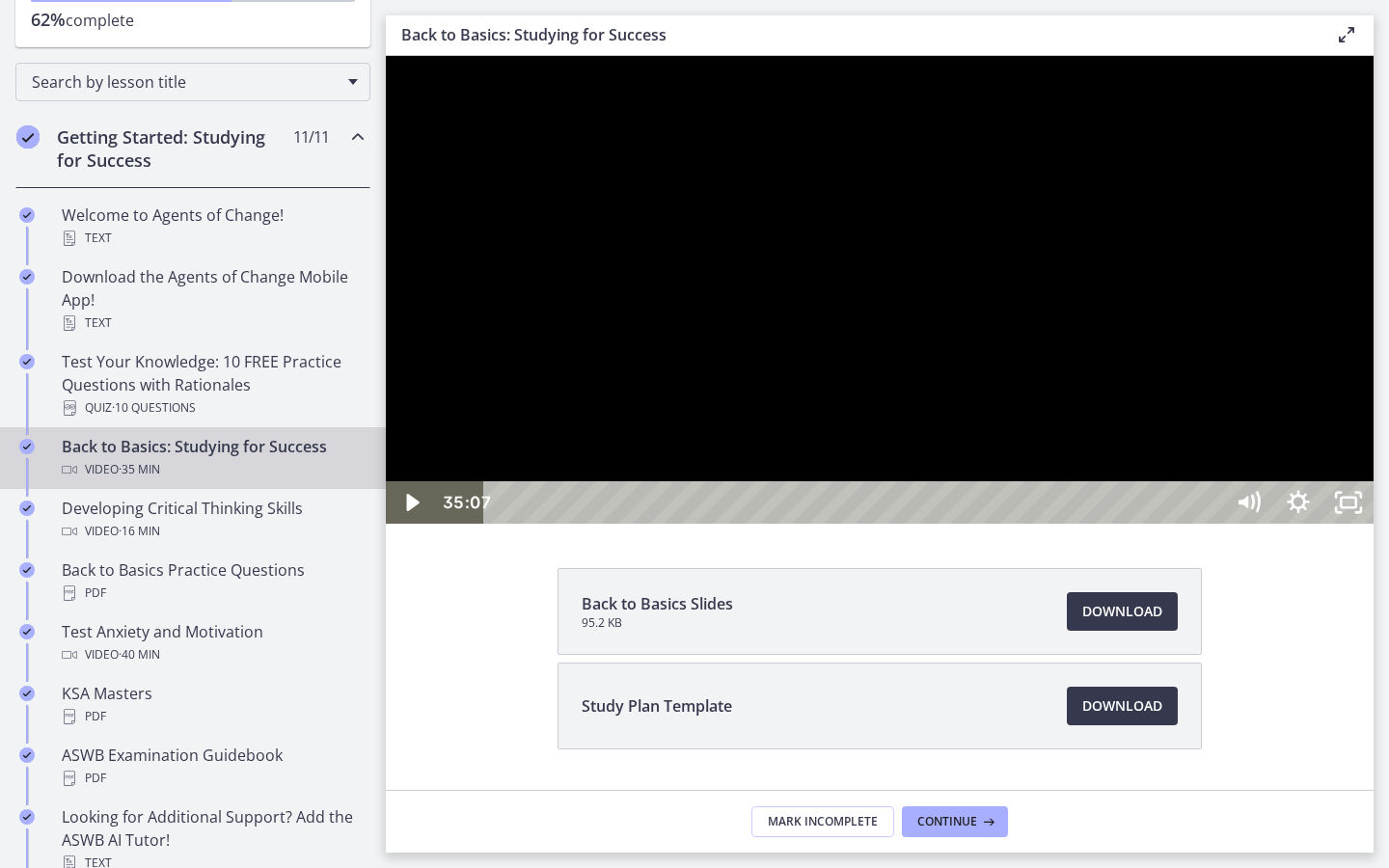 click on "35:07" at bounding box center [857, 502] 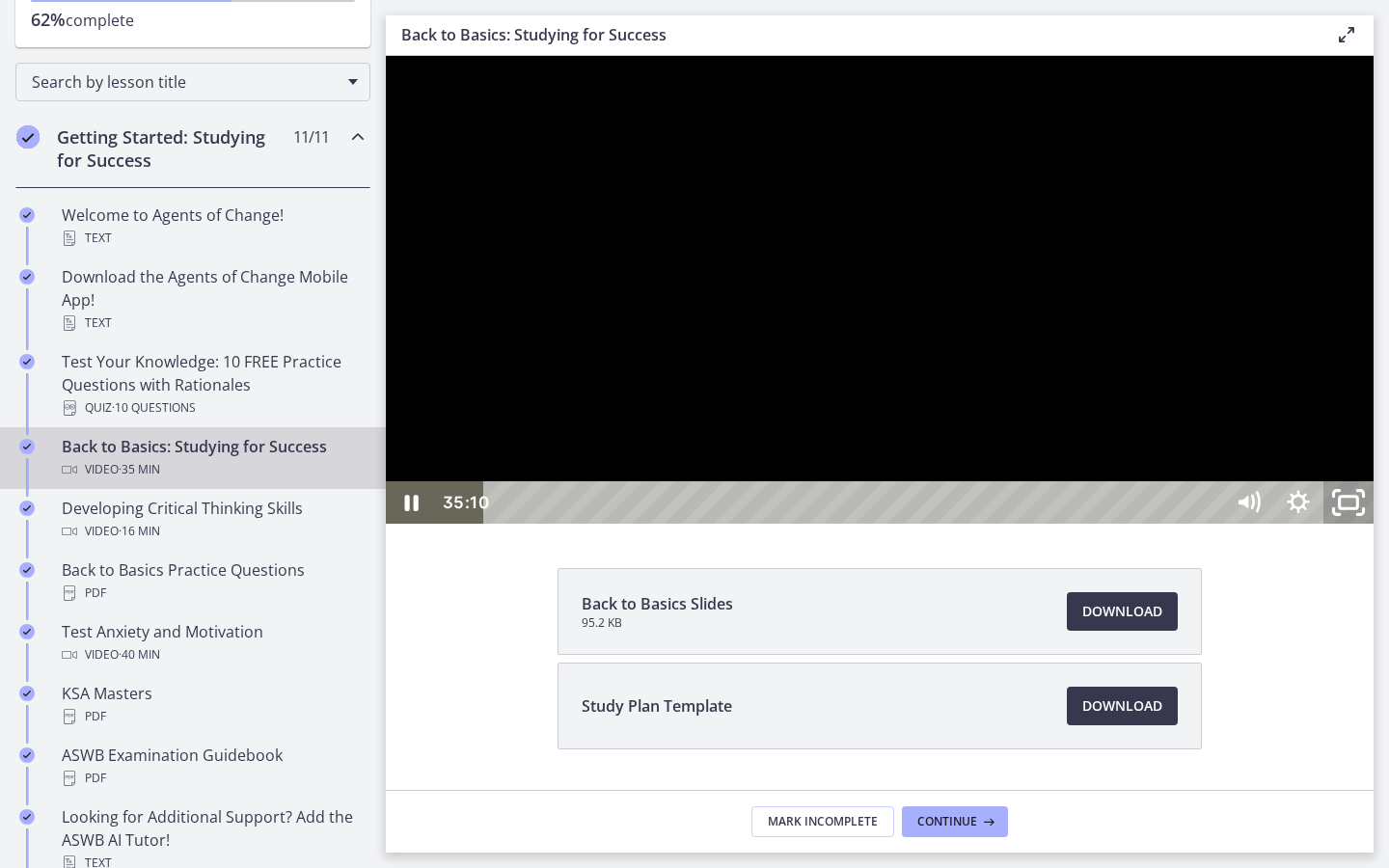 click 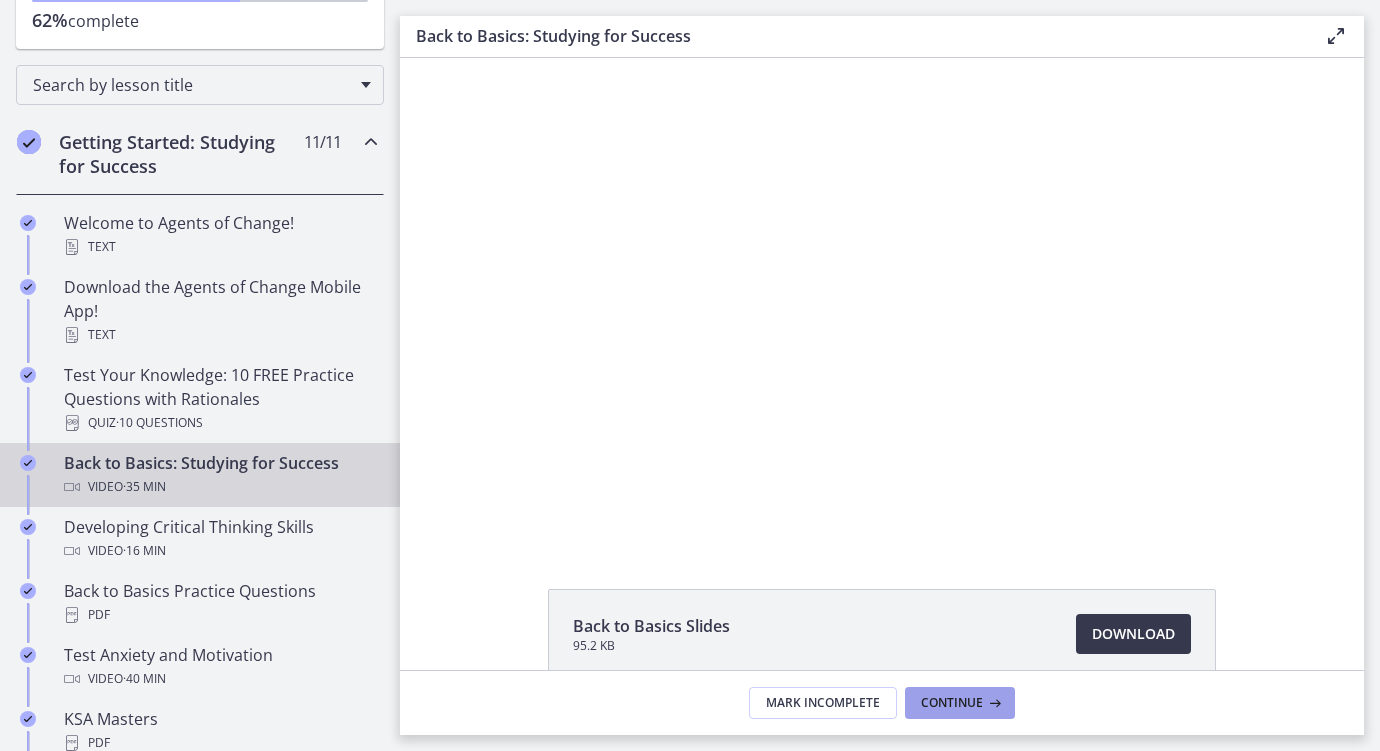 click on "Continue" at bounding box center [952, 703] 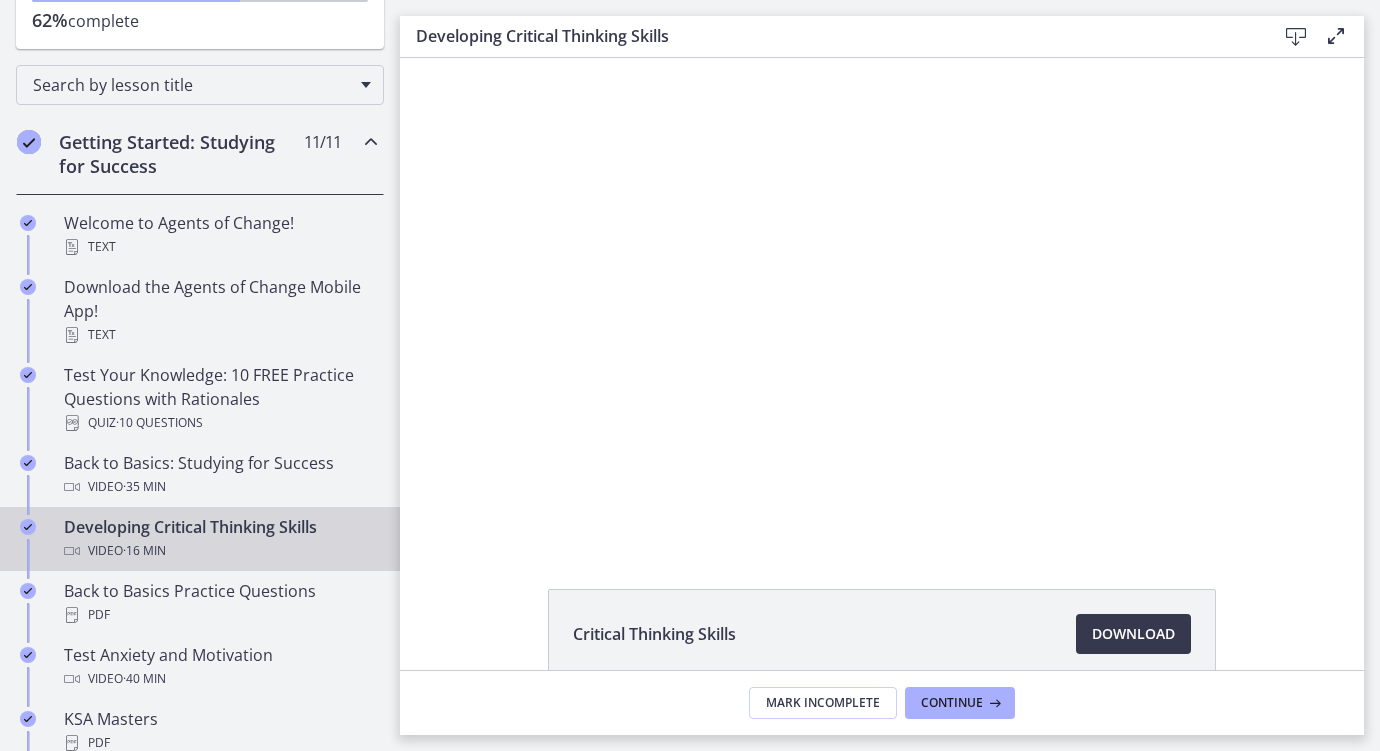 scroll, scrollTop: 0, scrollLeft: 0, axis: both 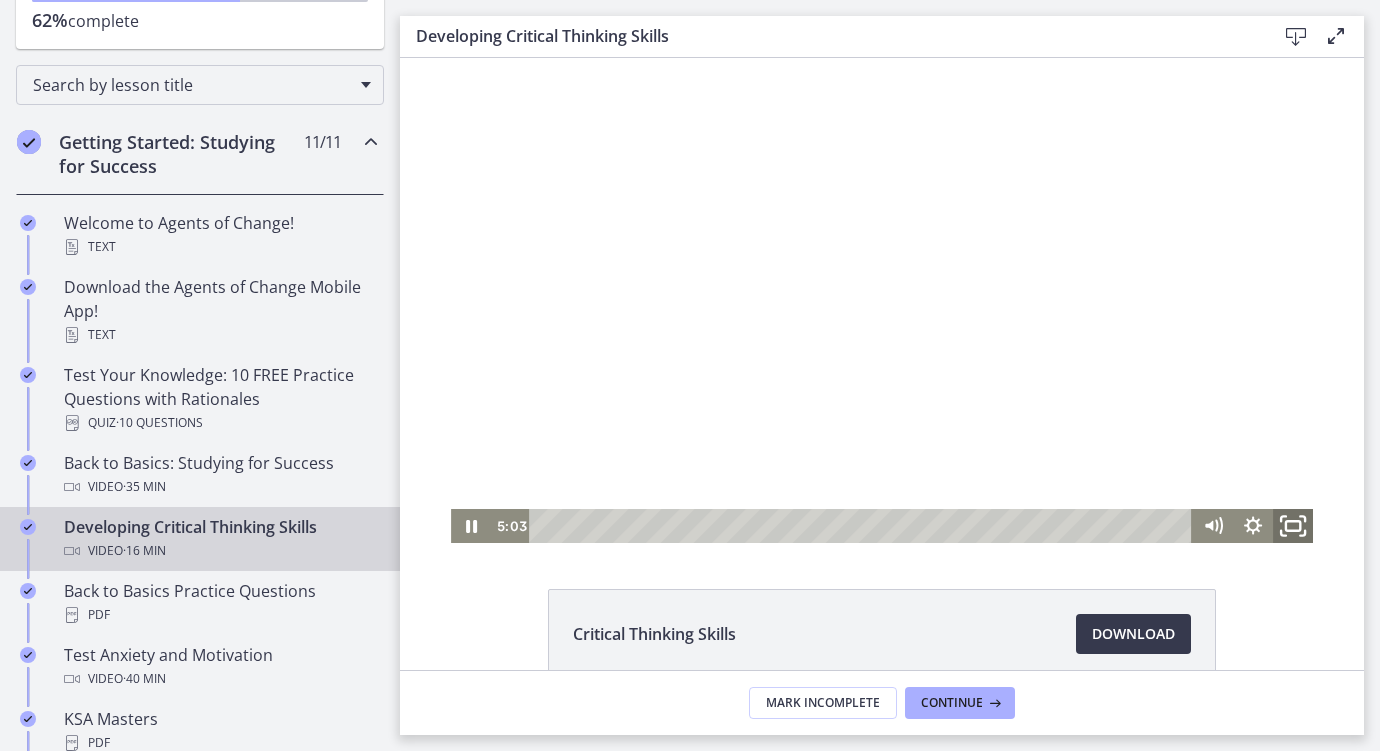 click 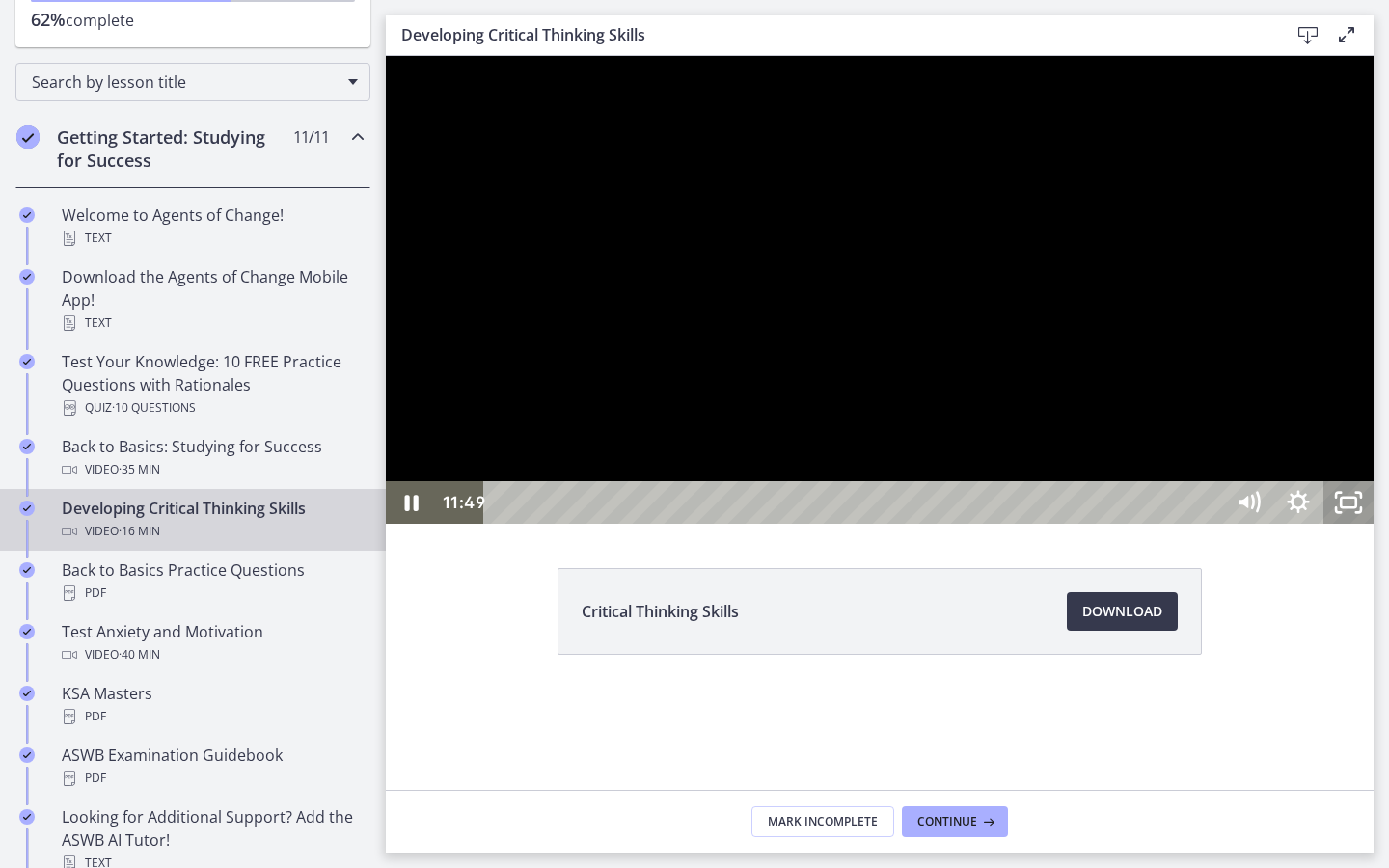 click 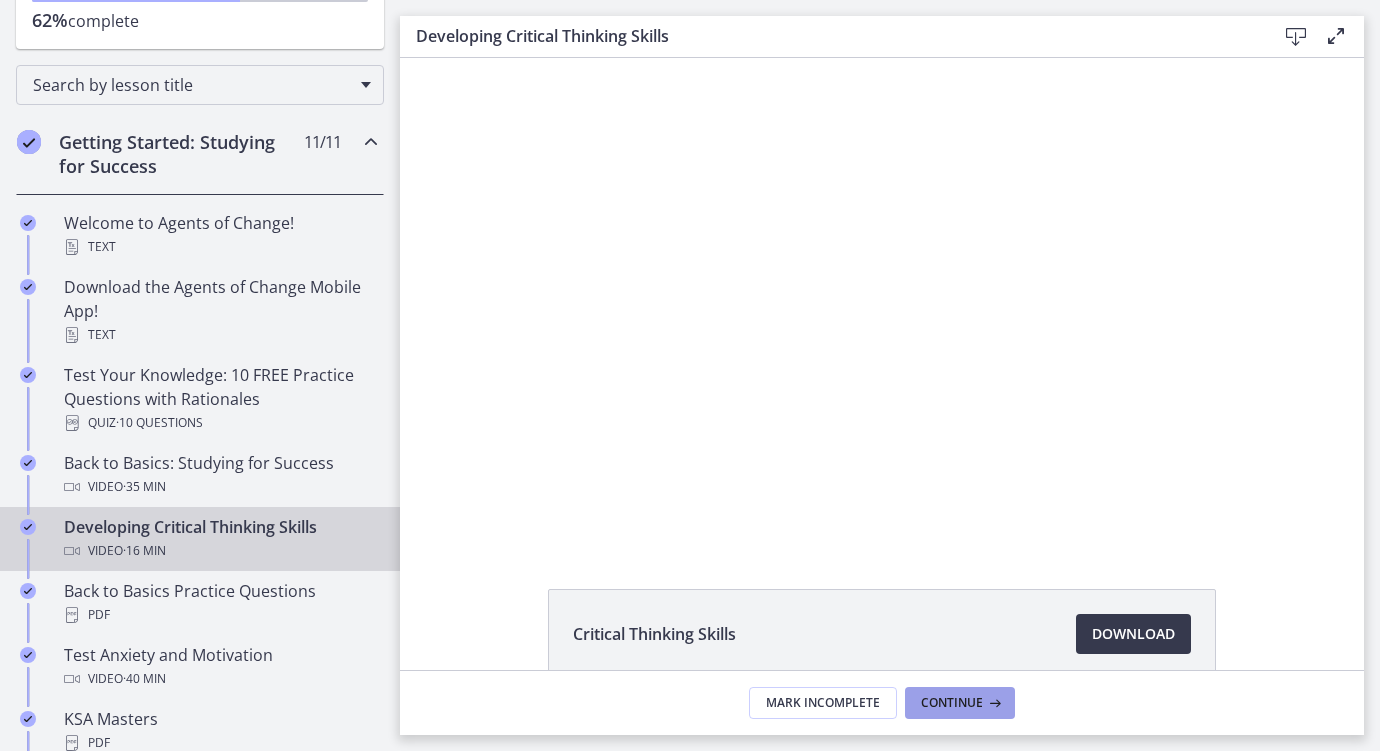 click on "Continue" at bounding box center (952, 703) 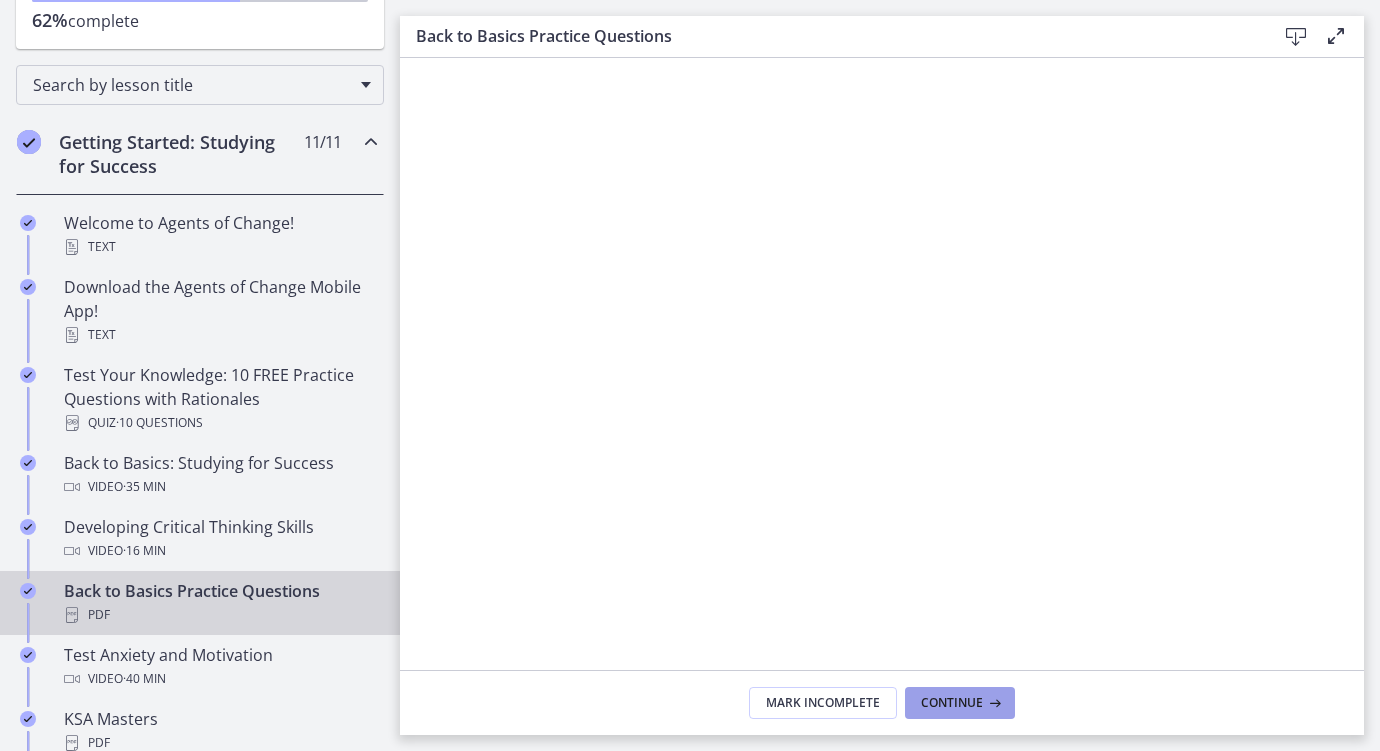 click on "Continue" at bounding box center (952, 703) 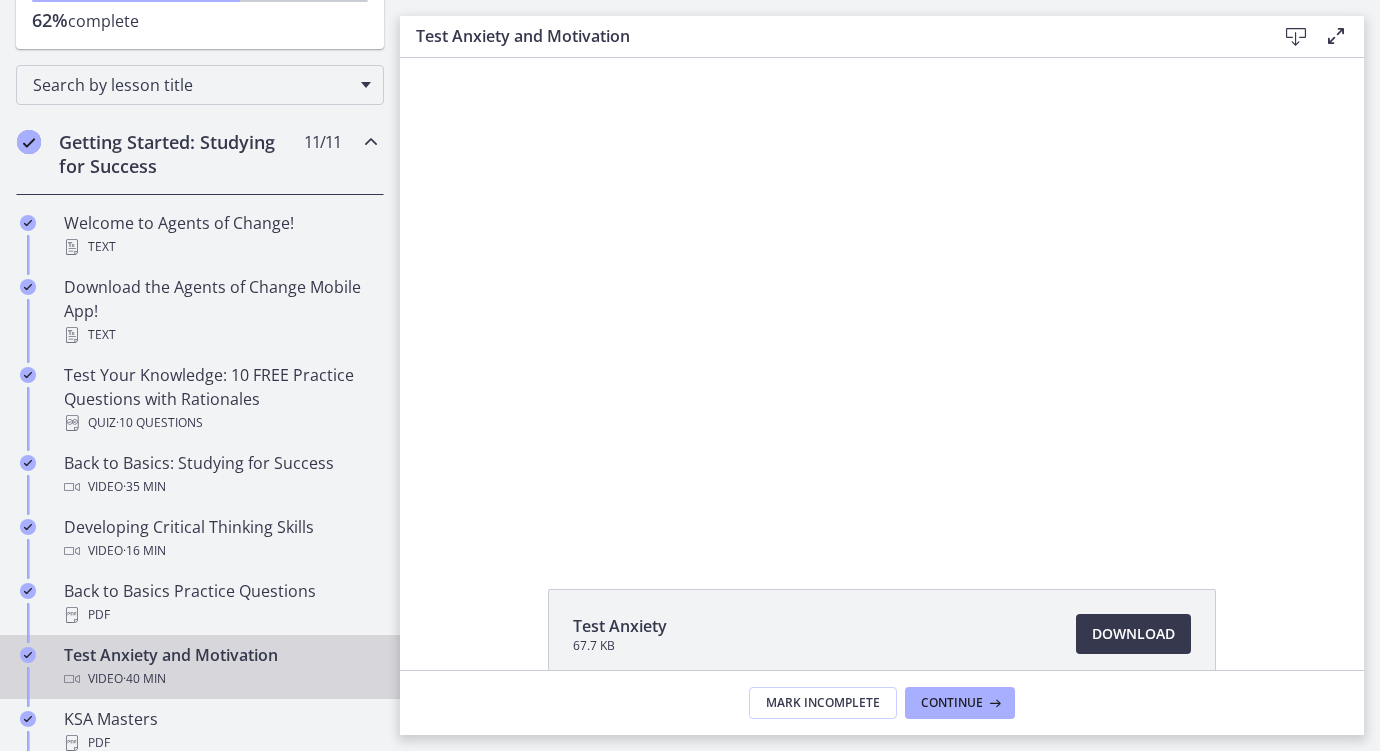 scroll, scrollTop: 0, scrollLeft: 0, axis: both 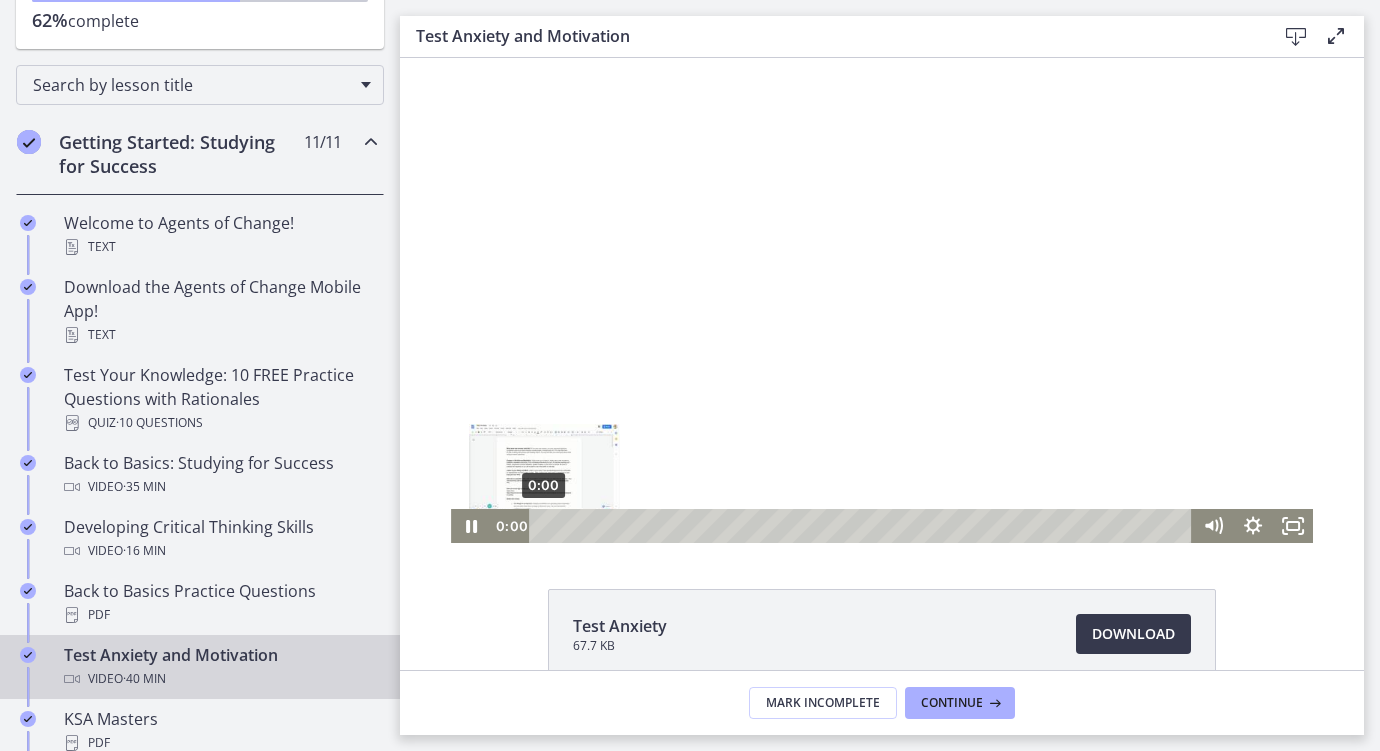 click on "0:00" at bounding box center [863, 526] 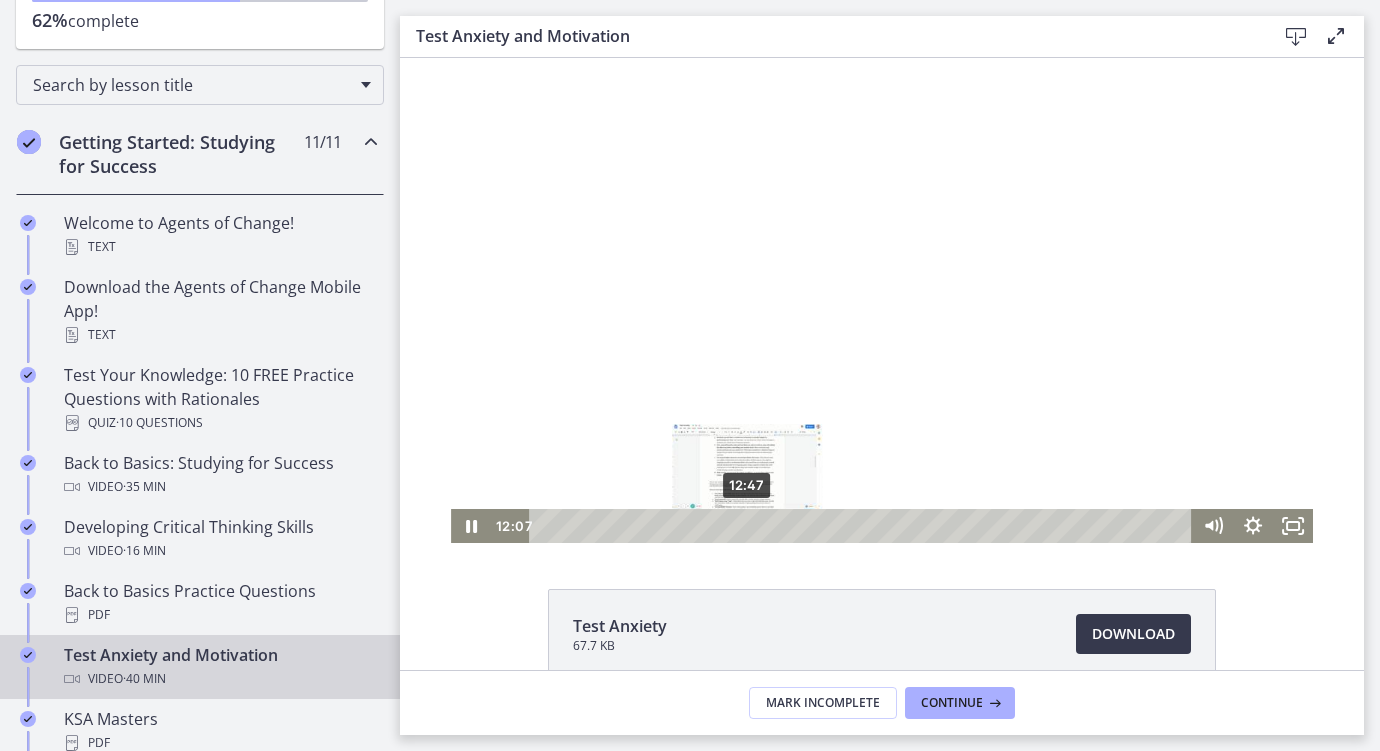 click on "12:47" at bounding box center [863, 526] 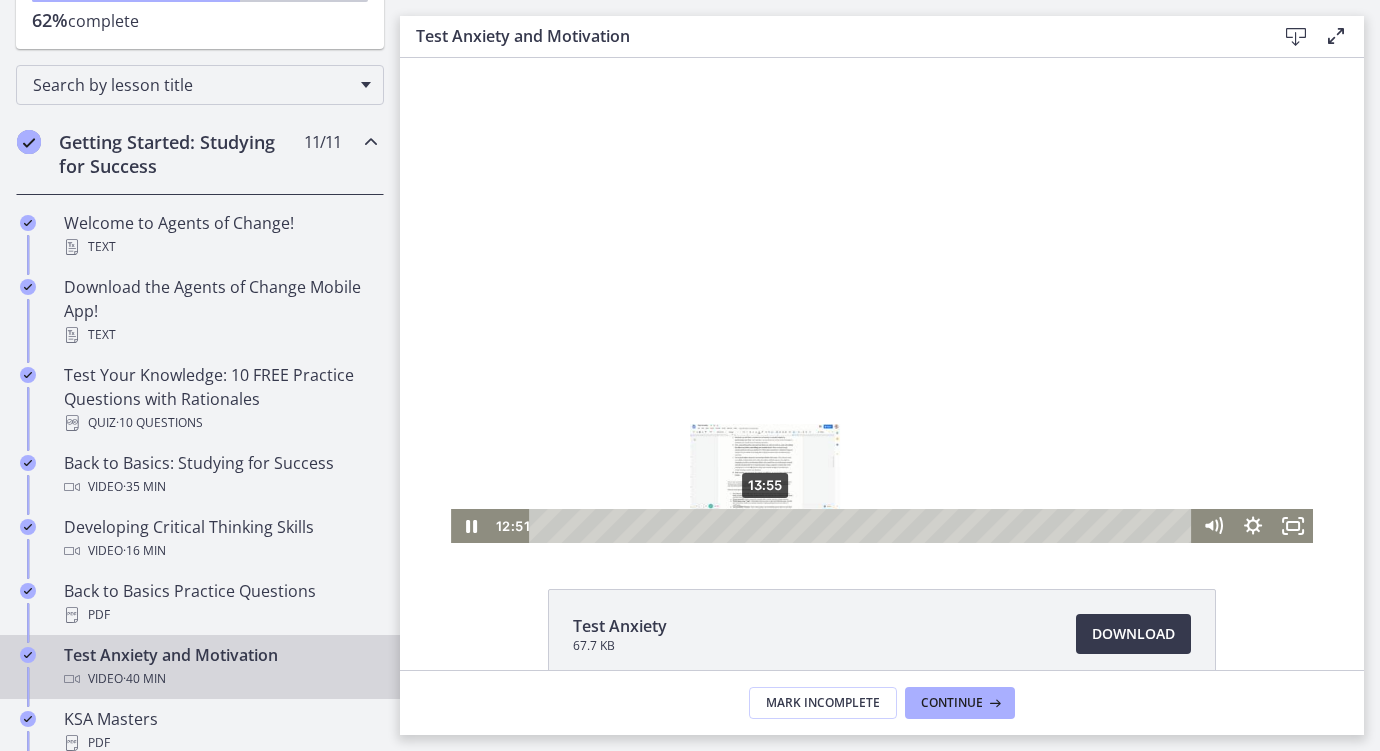 click on "13:55" at bounding box center [863, 526] 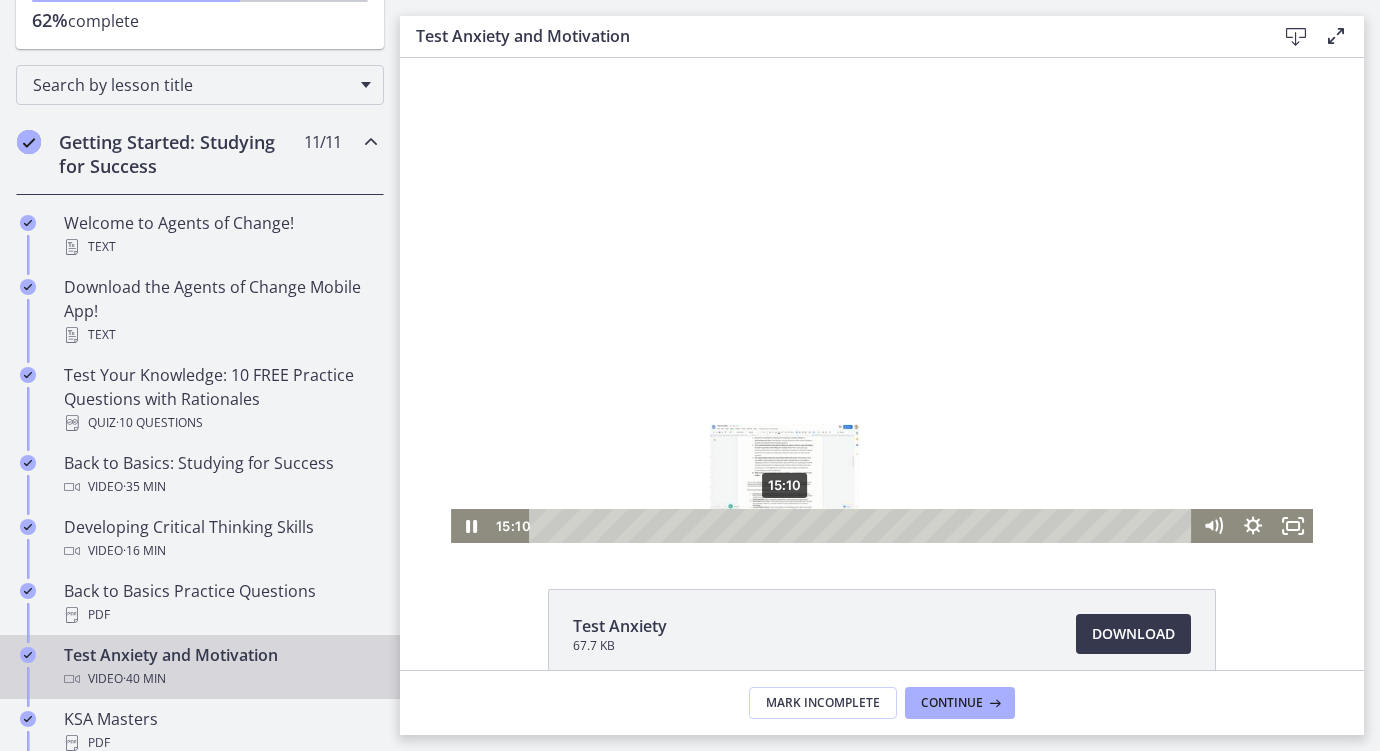 click on "15:10" at bounding box center (863, 526) 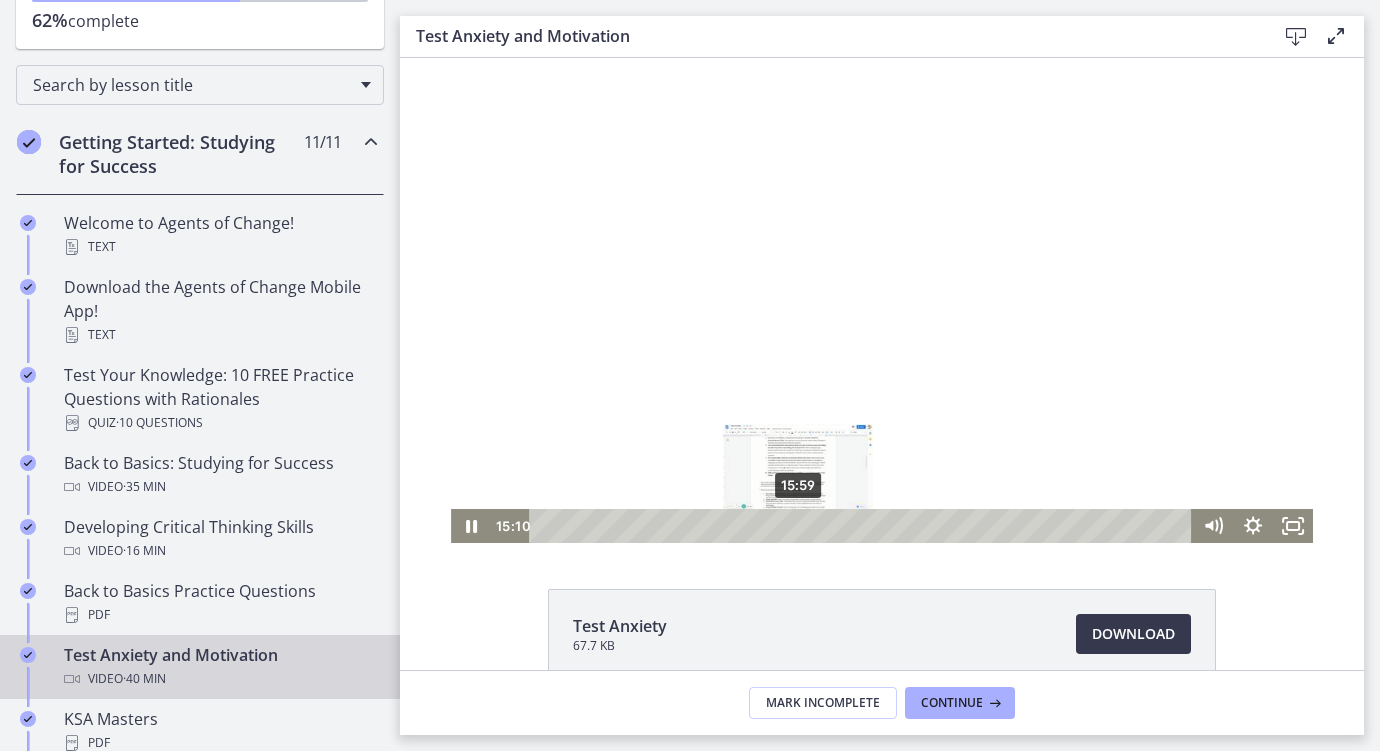 click on "15:59" at bounding box center [863, 526] 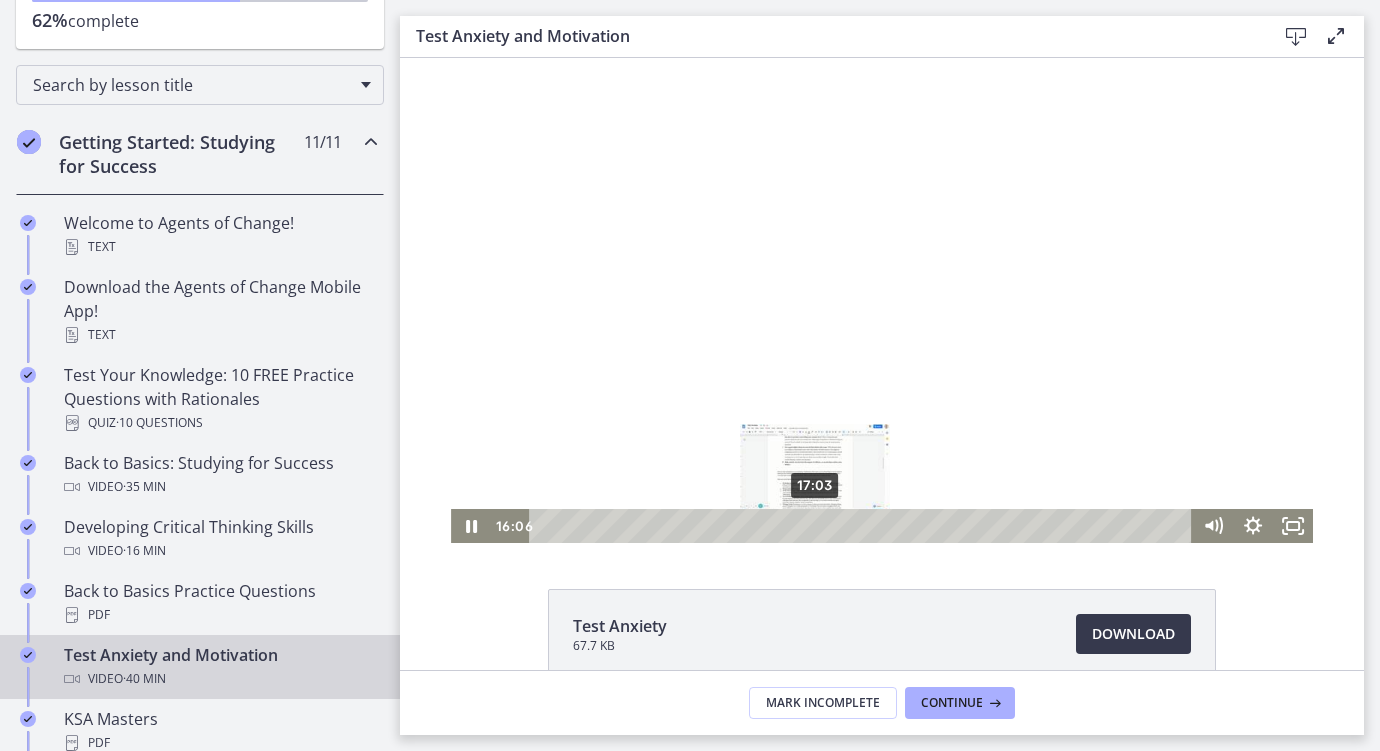 click on "17:03" at bounding box center [863, 526] 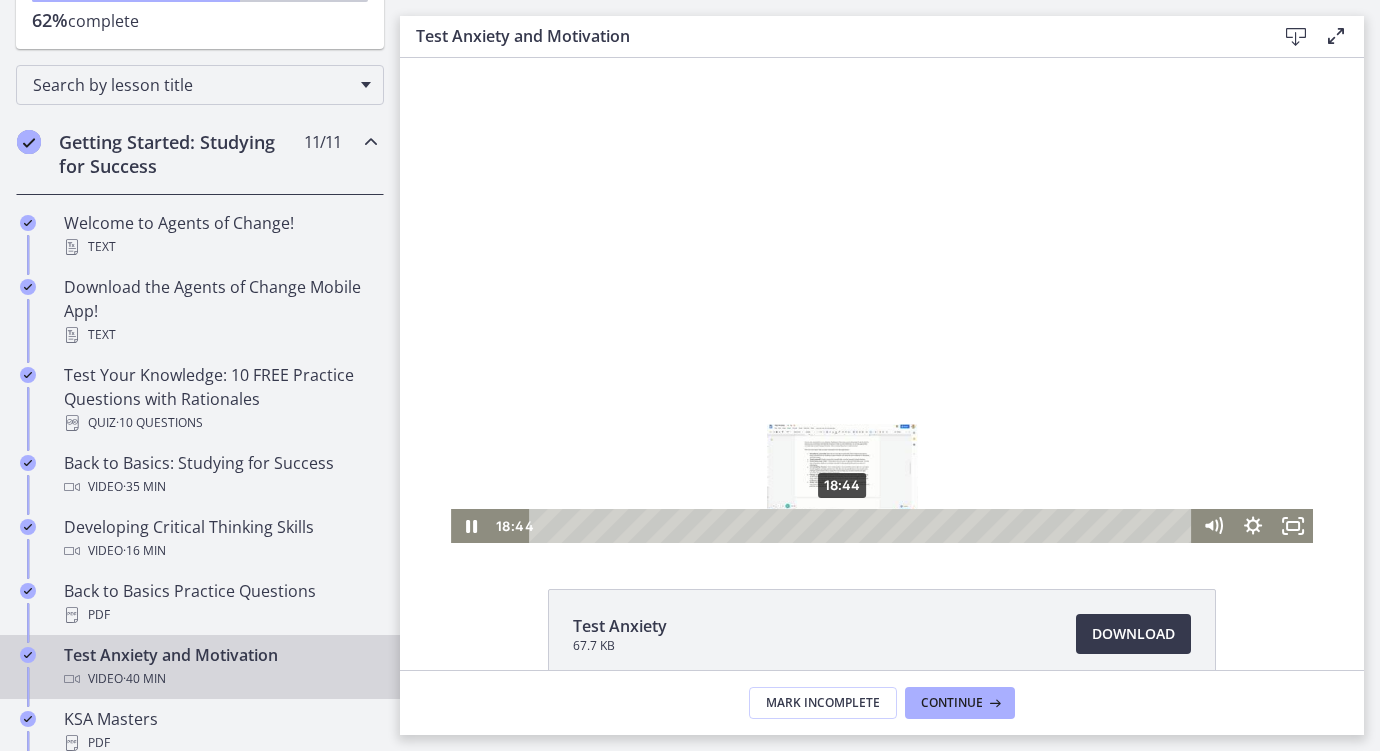 click on "18:44" at bounding box center (863, 526) 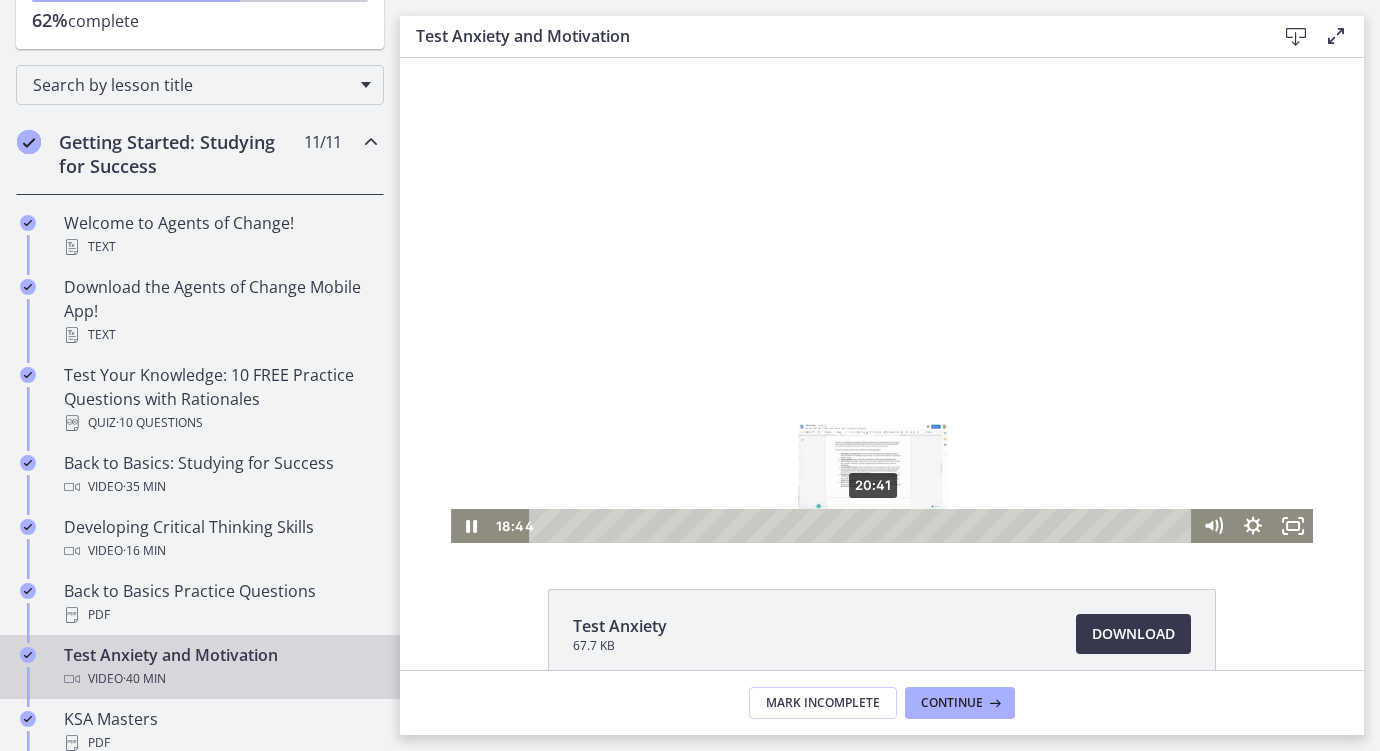 click on "20:41" at bounding box center (863, 526) 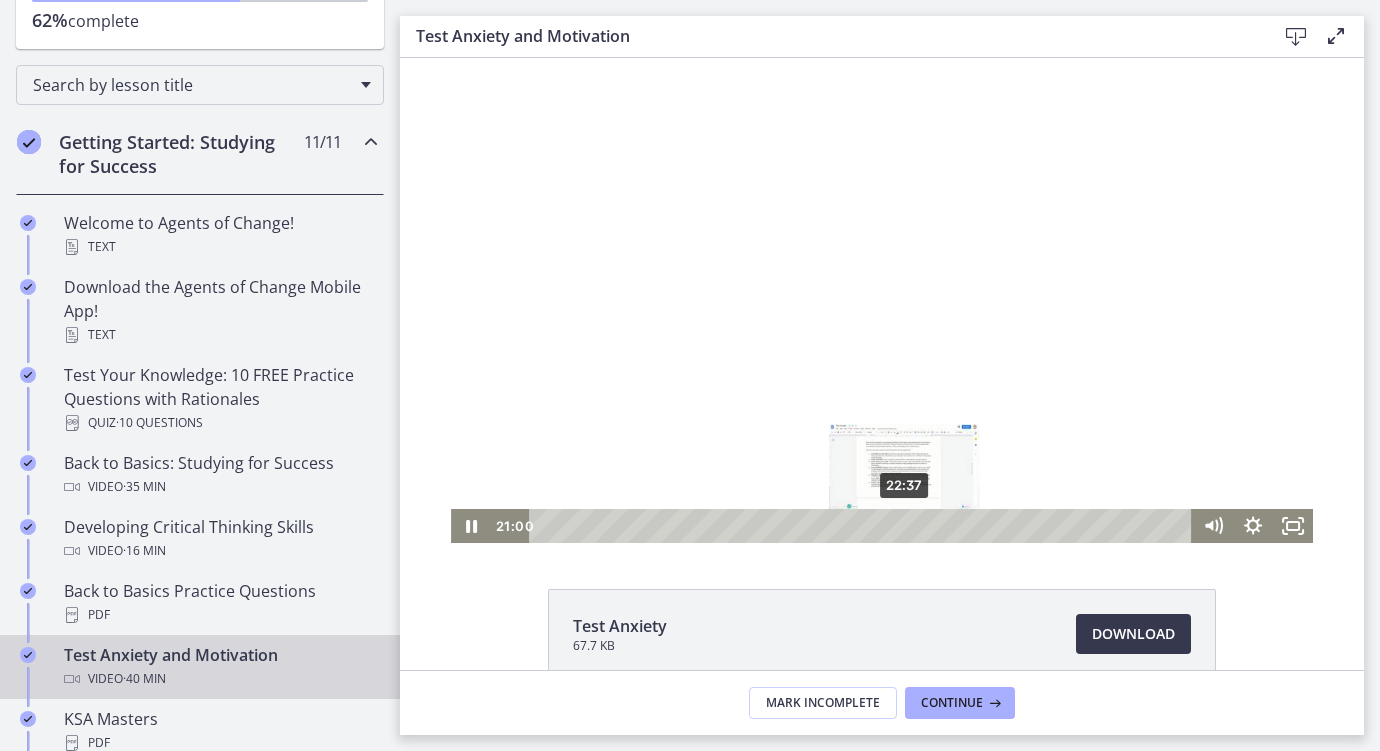 click on "22:37" at bounding box center [863, 526] 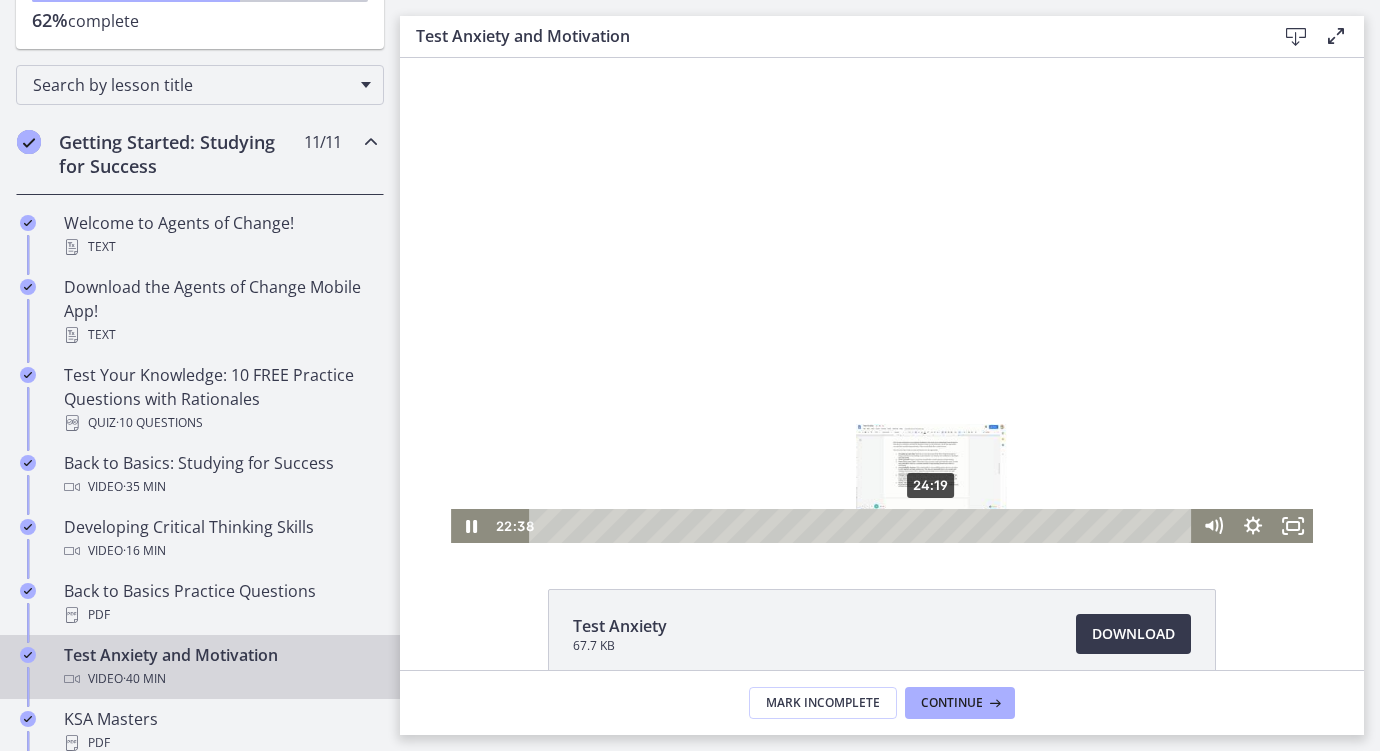 click on "24:19" at bounding box center [863, 526] 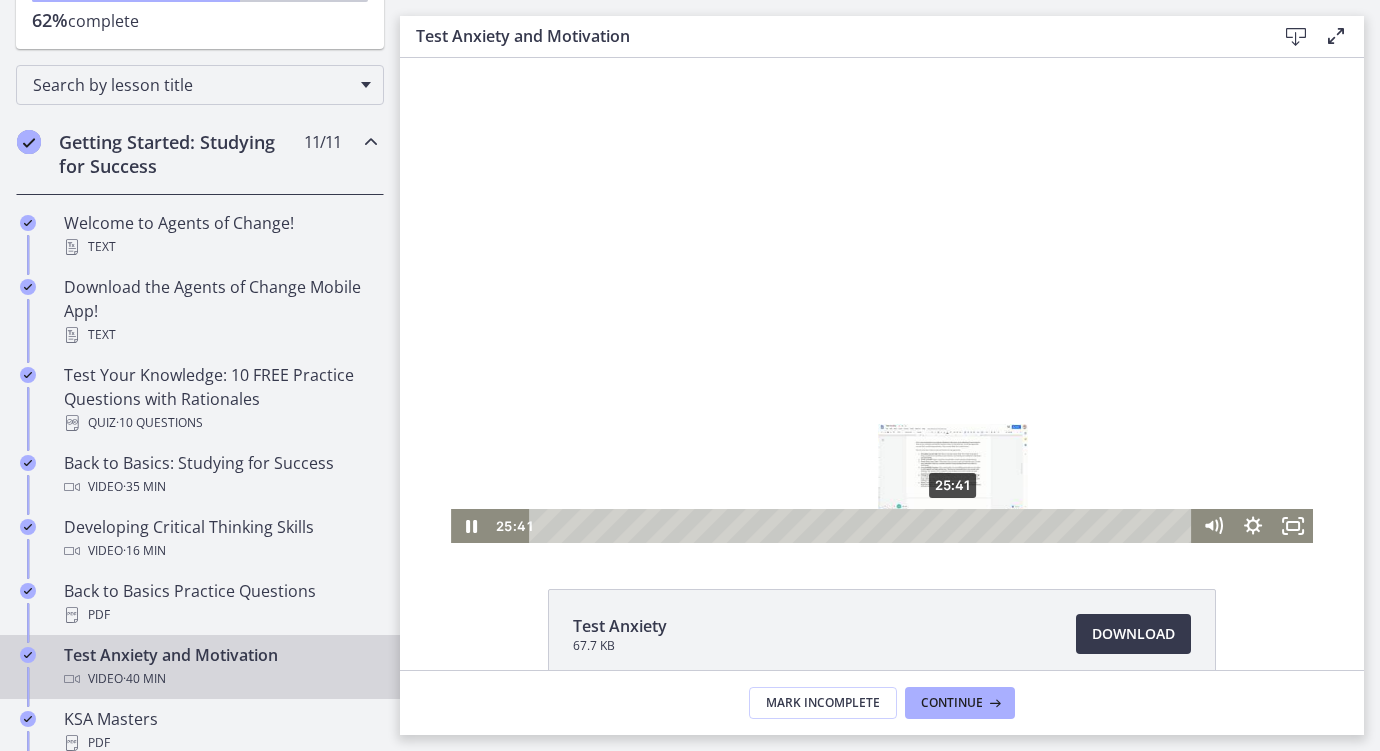click on "25:41" at bounding box center (863, 526) 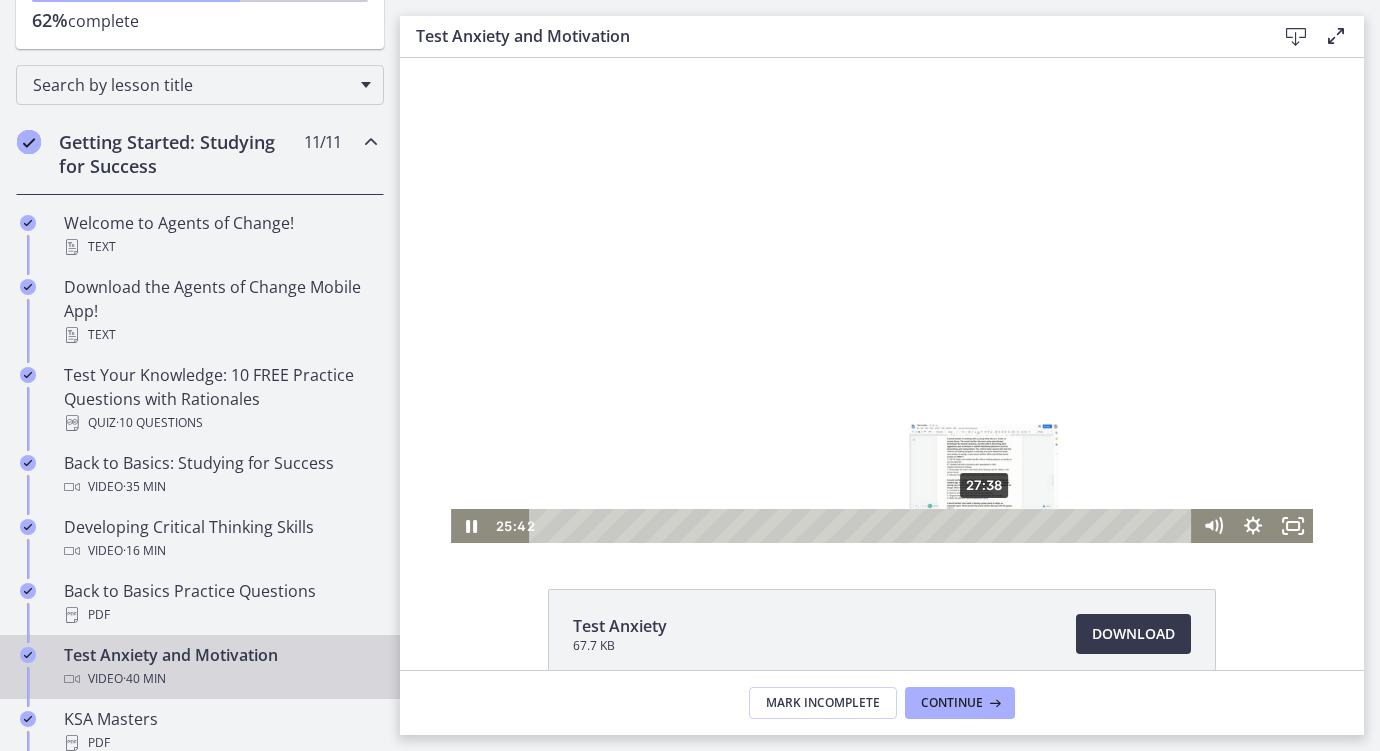 click on "27:38" at bounding box center [863, 526] 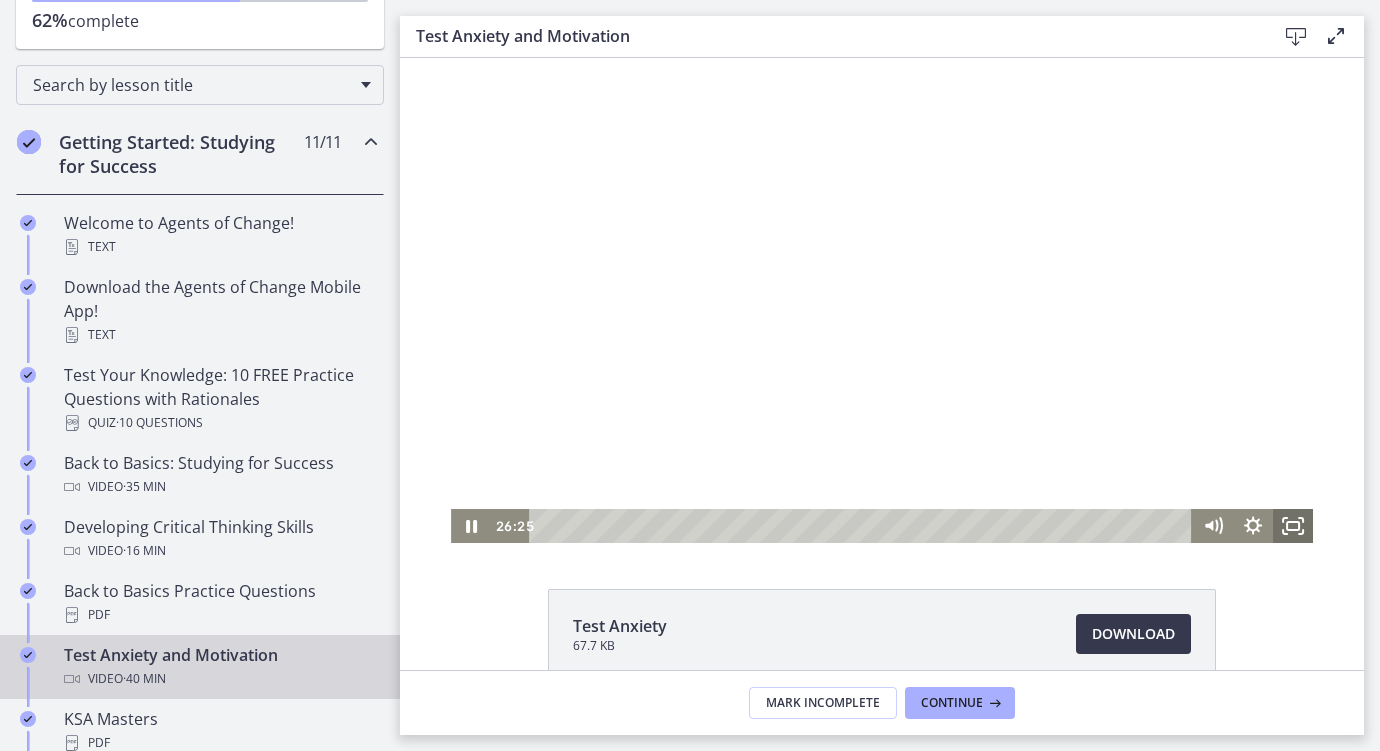 click 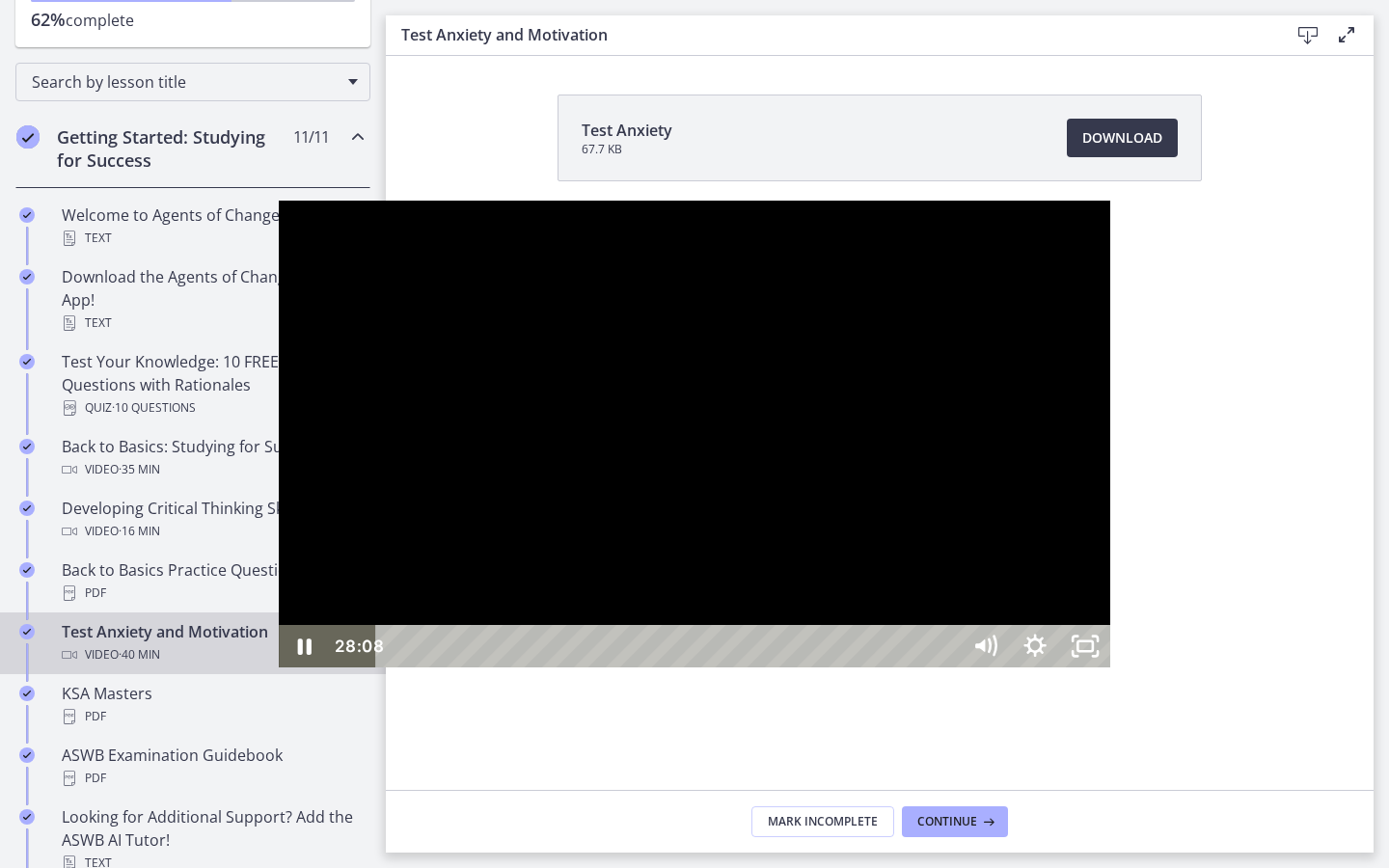 click at bounding box center [694, 434] 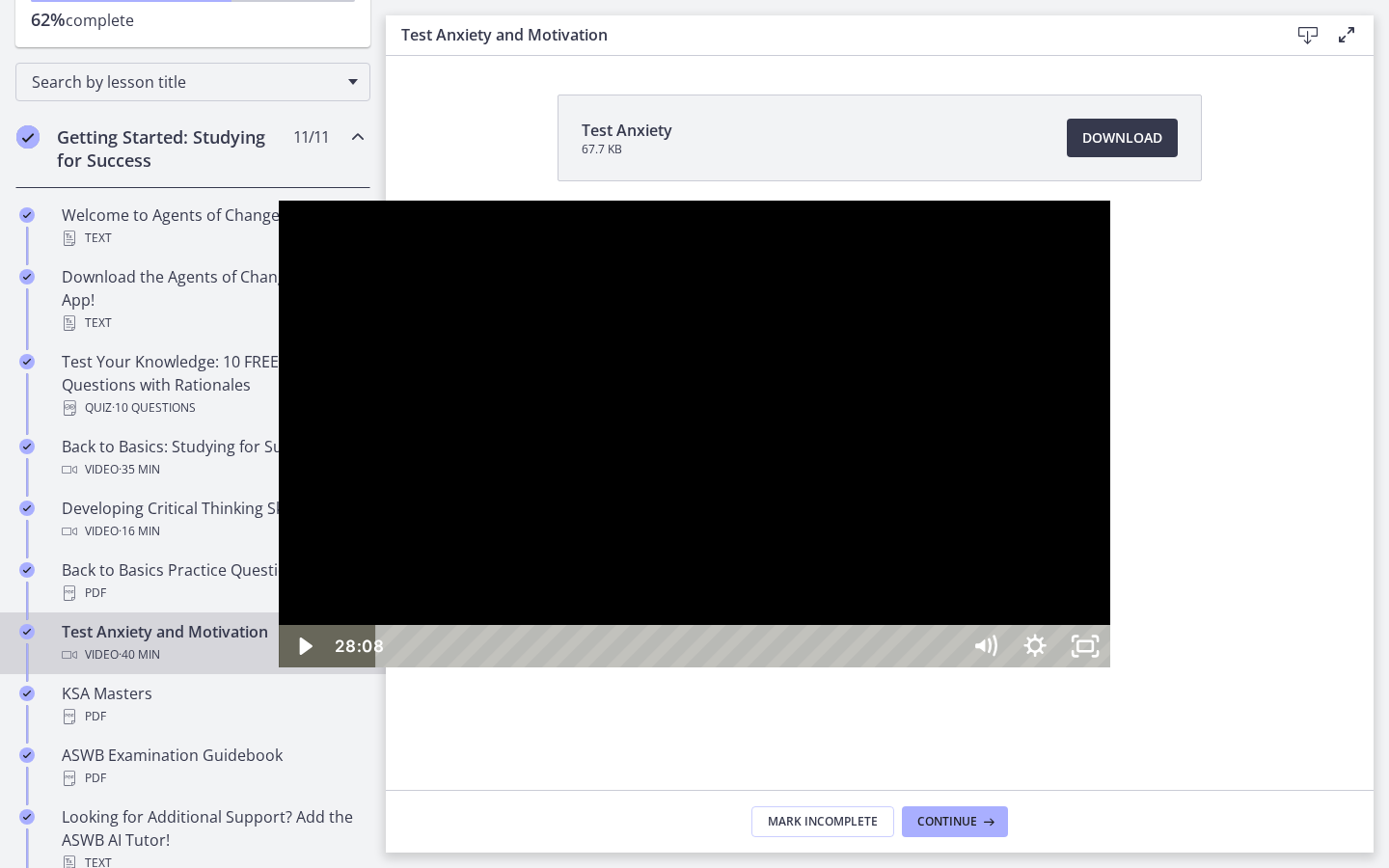 click at bounding box center [694, 434] 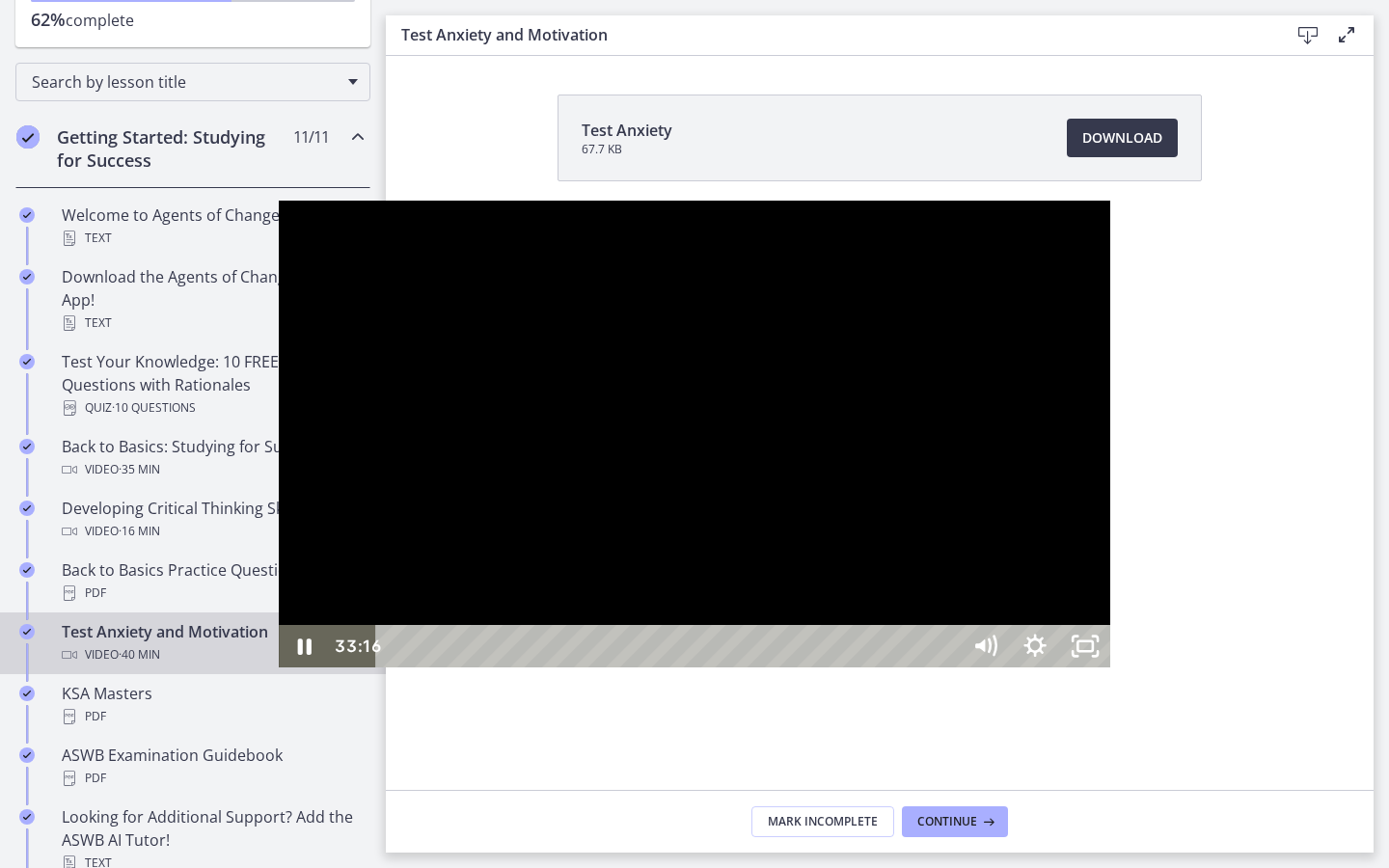 click at bounding box center (694, 434) 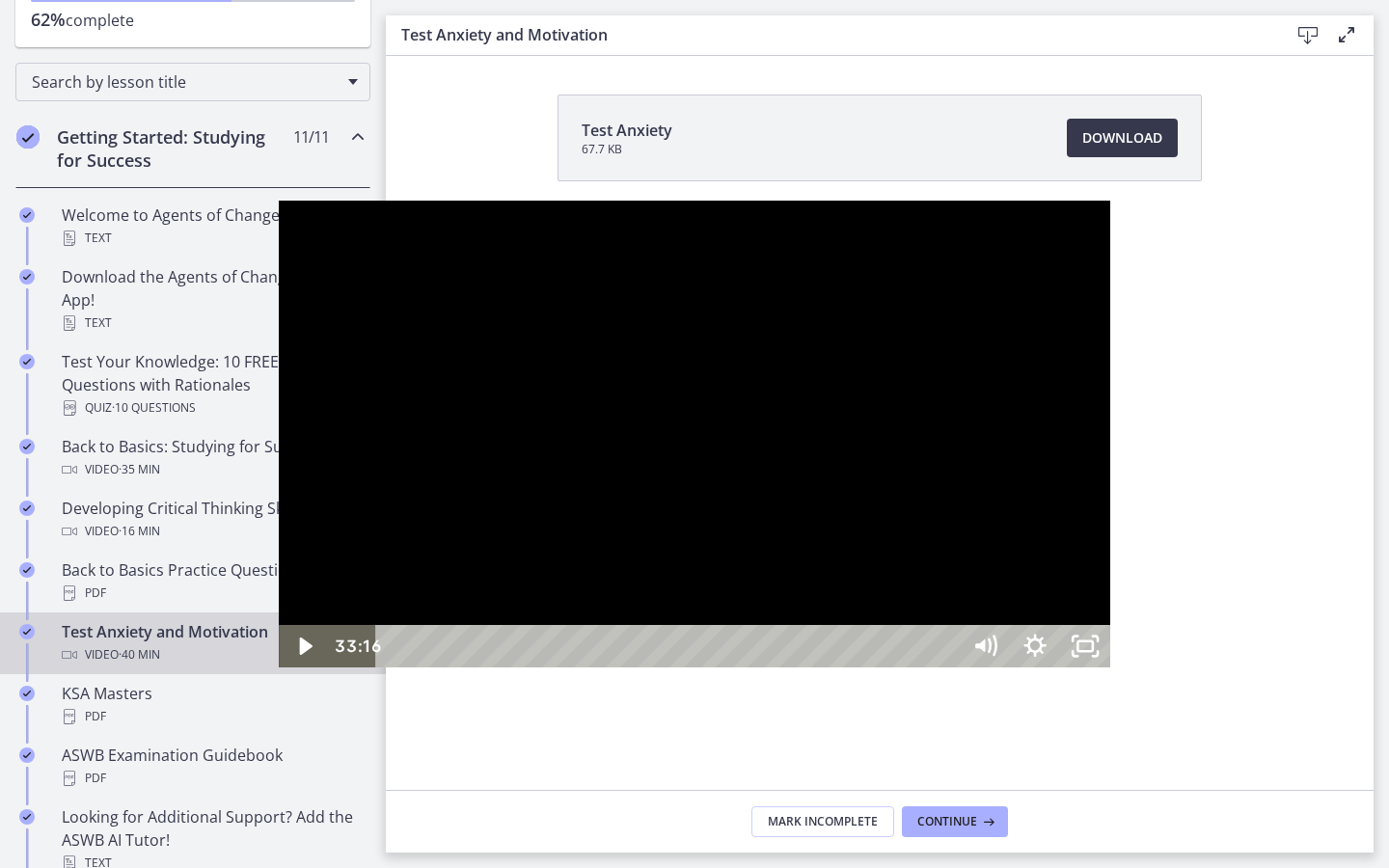 click at bounding box center (694, 434) 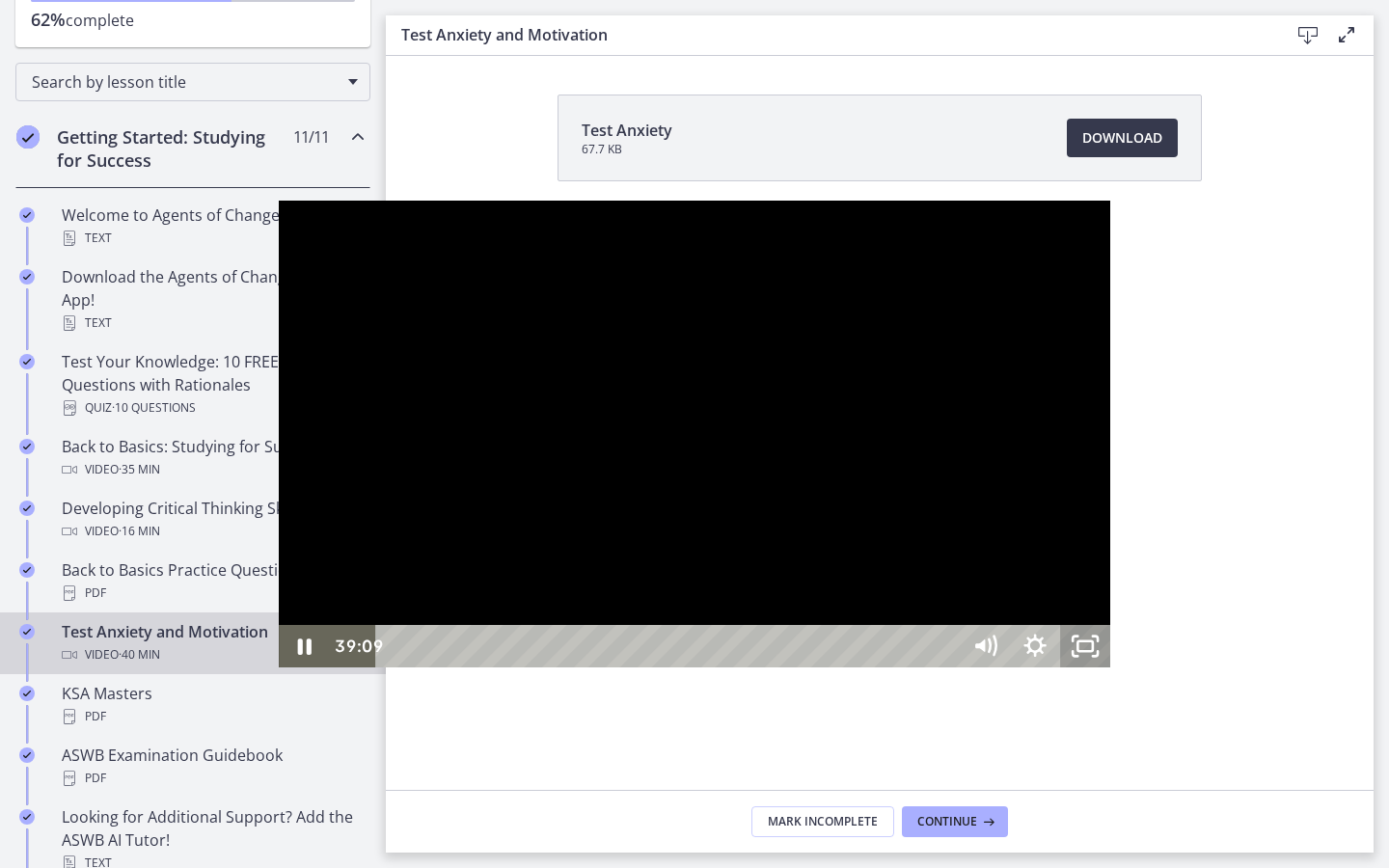 click 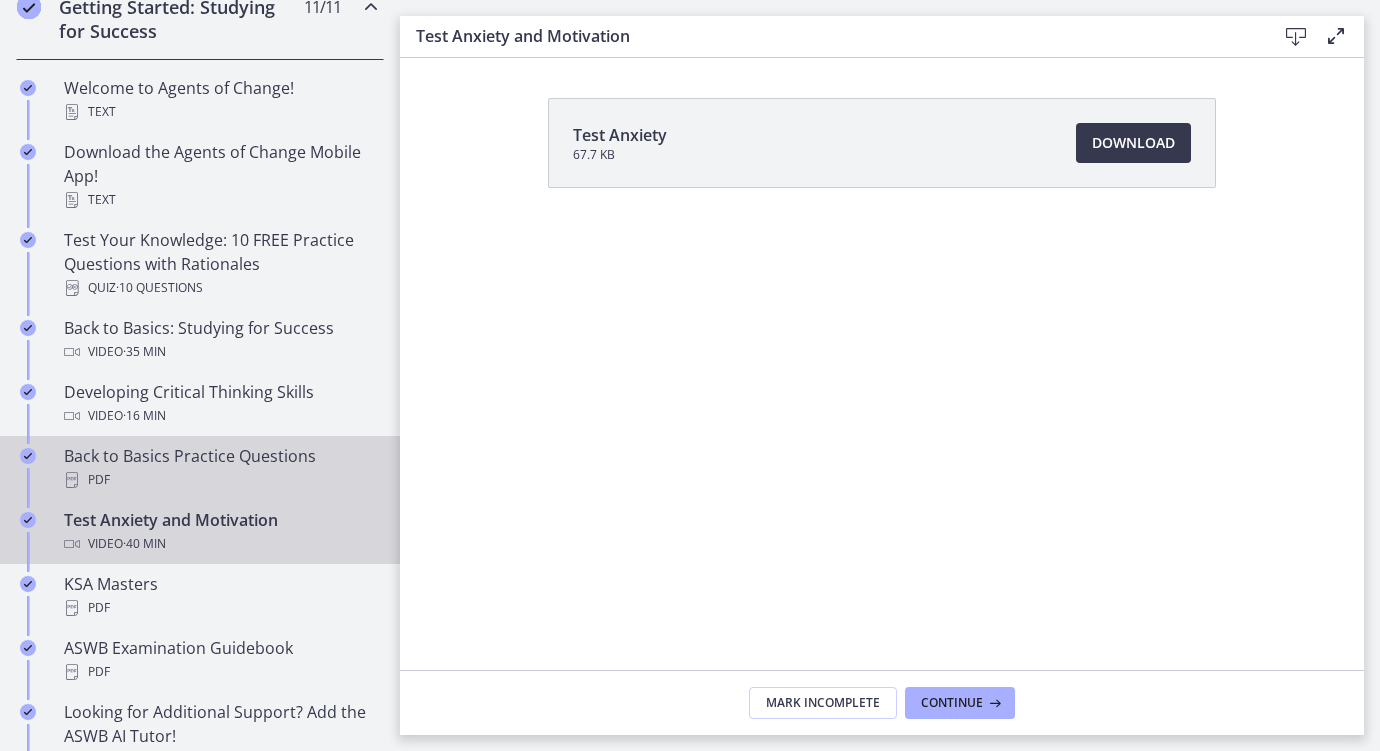 scroll, scrollTop: 408, scrollLeft: 0, axis: vertical 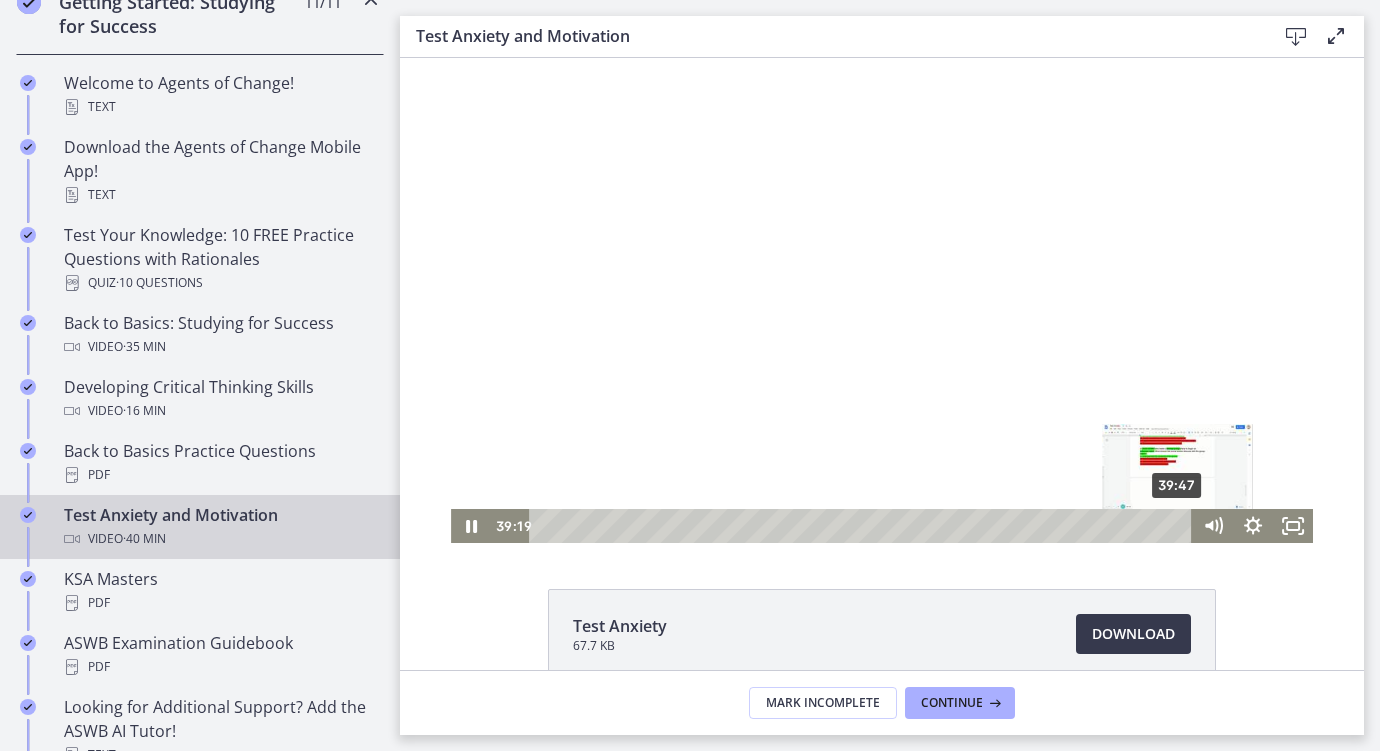 click on "39:47" at bounding box center (863, 526) 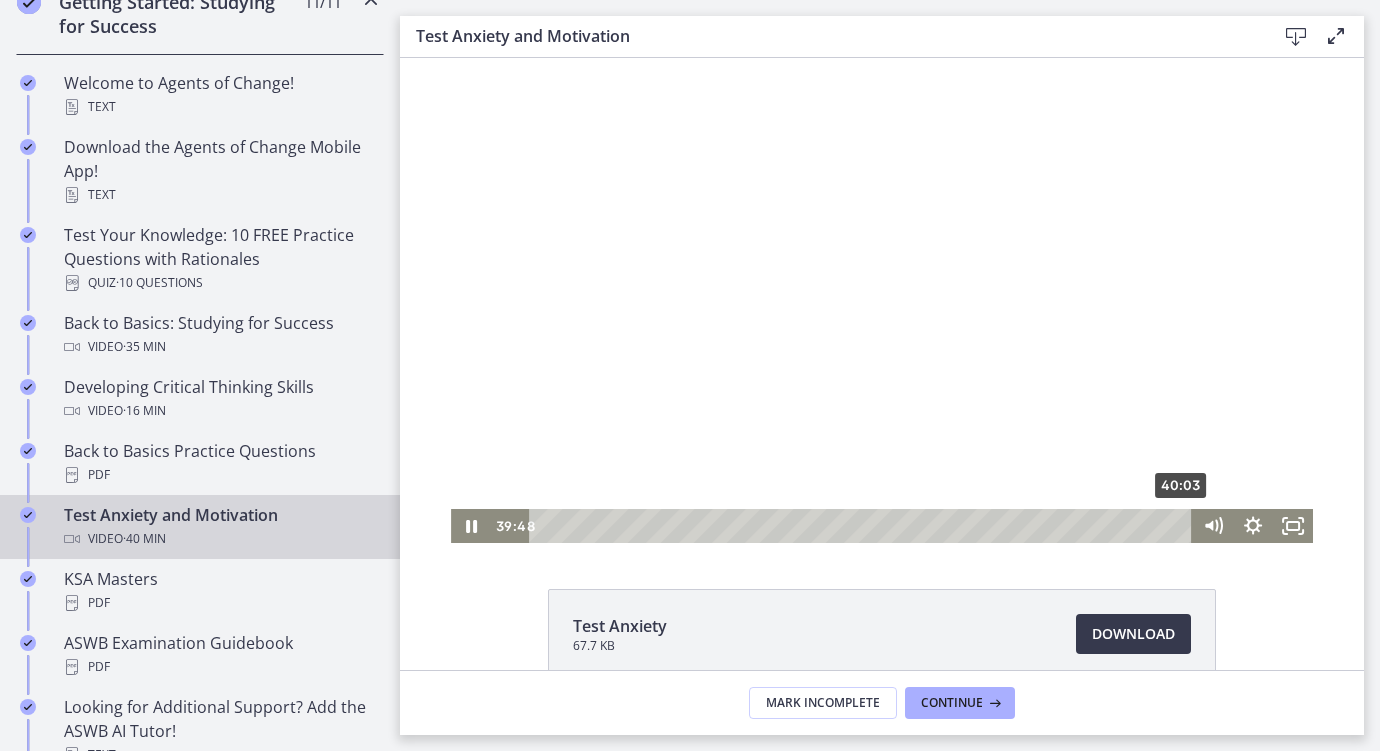 click on "40:03" at bounding box center [863, 526] 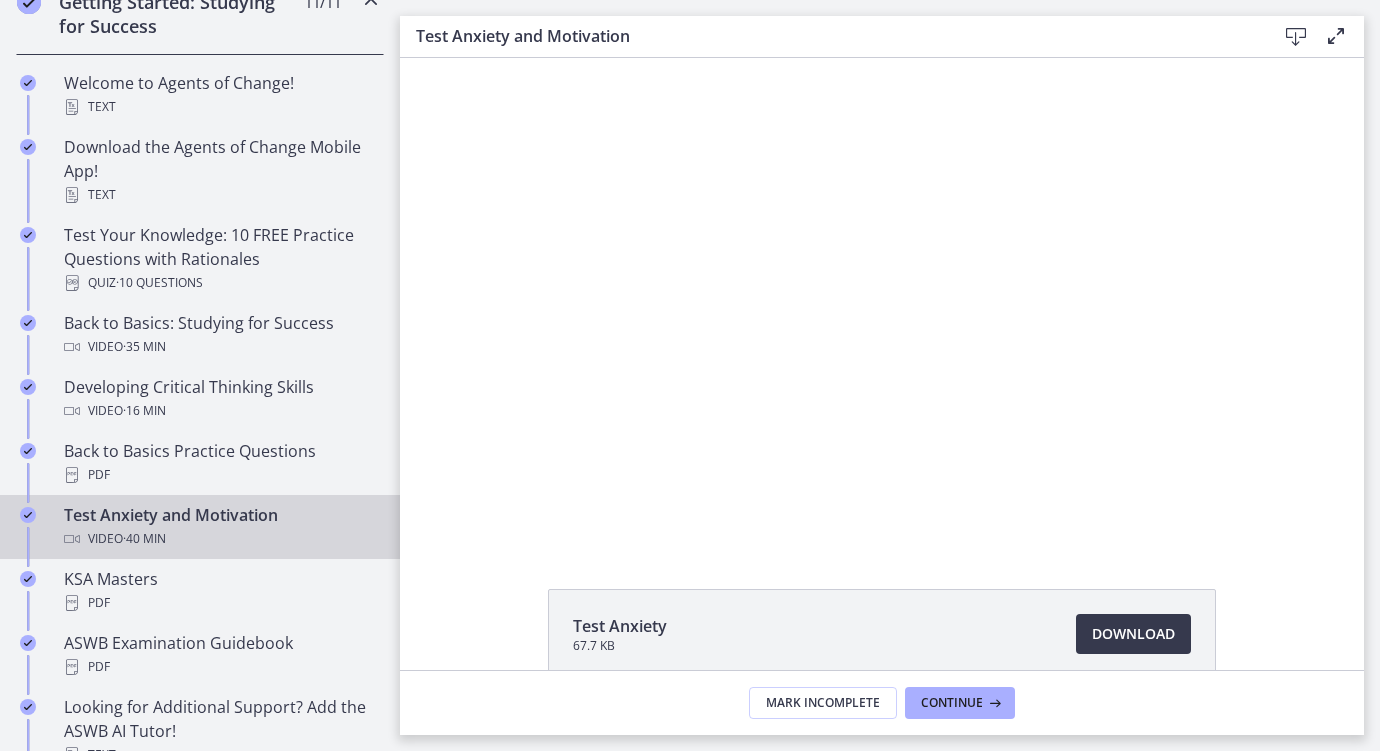 scroll, scrollTop: 0, scrollLeft: 0, axis: both 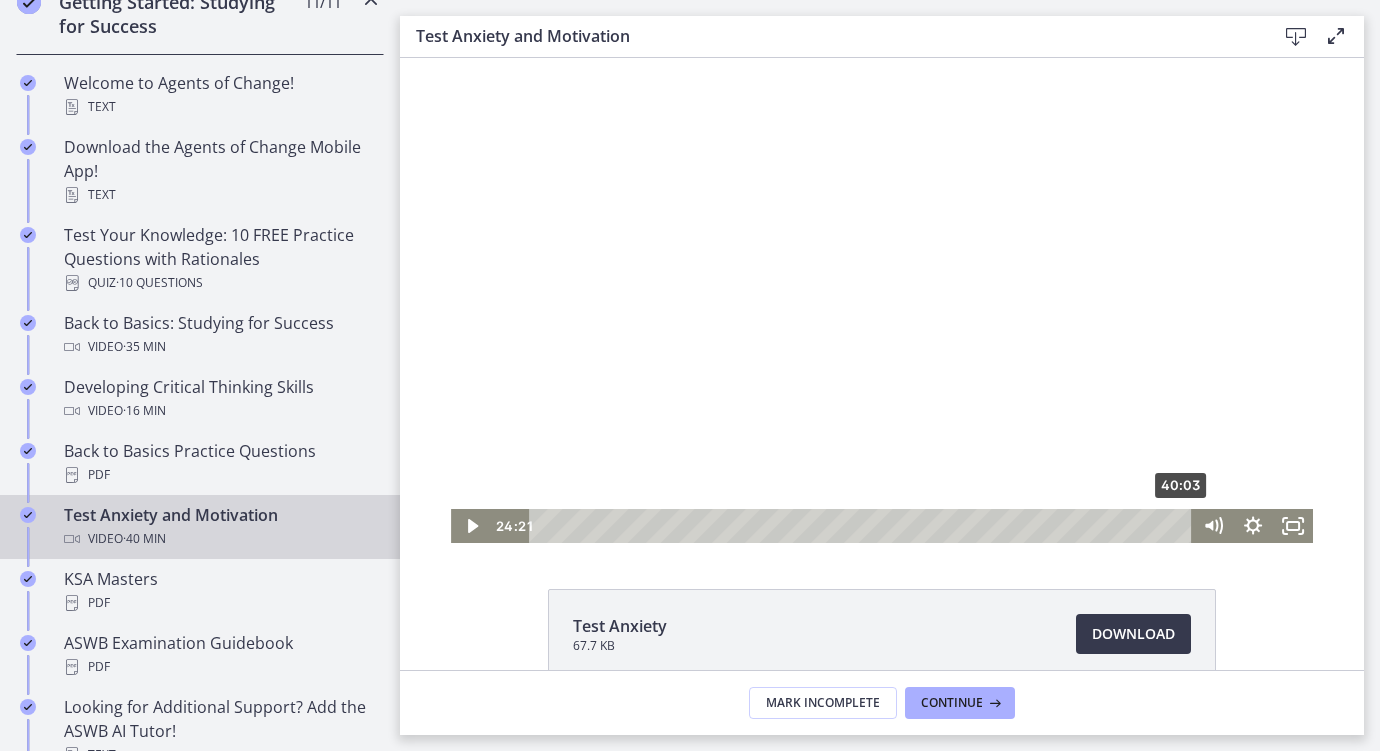 click on "40:03" at bounding box center (863, 526) 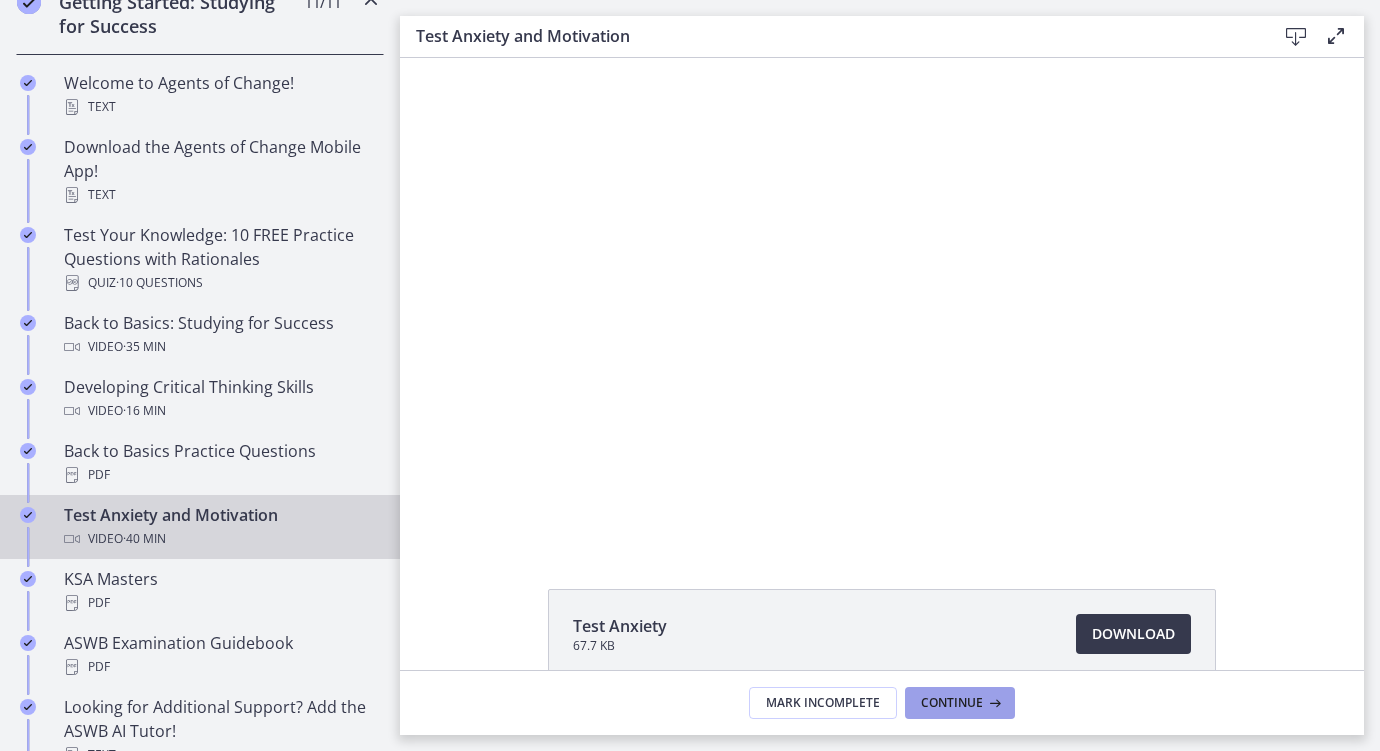 click at bounding box center (993, 703) 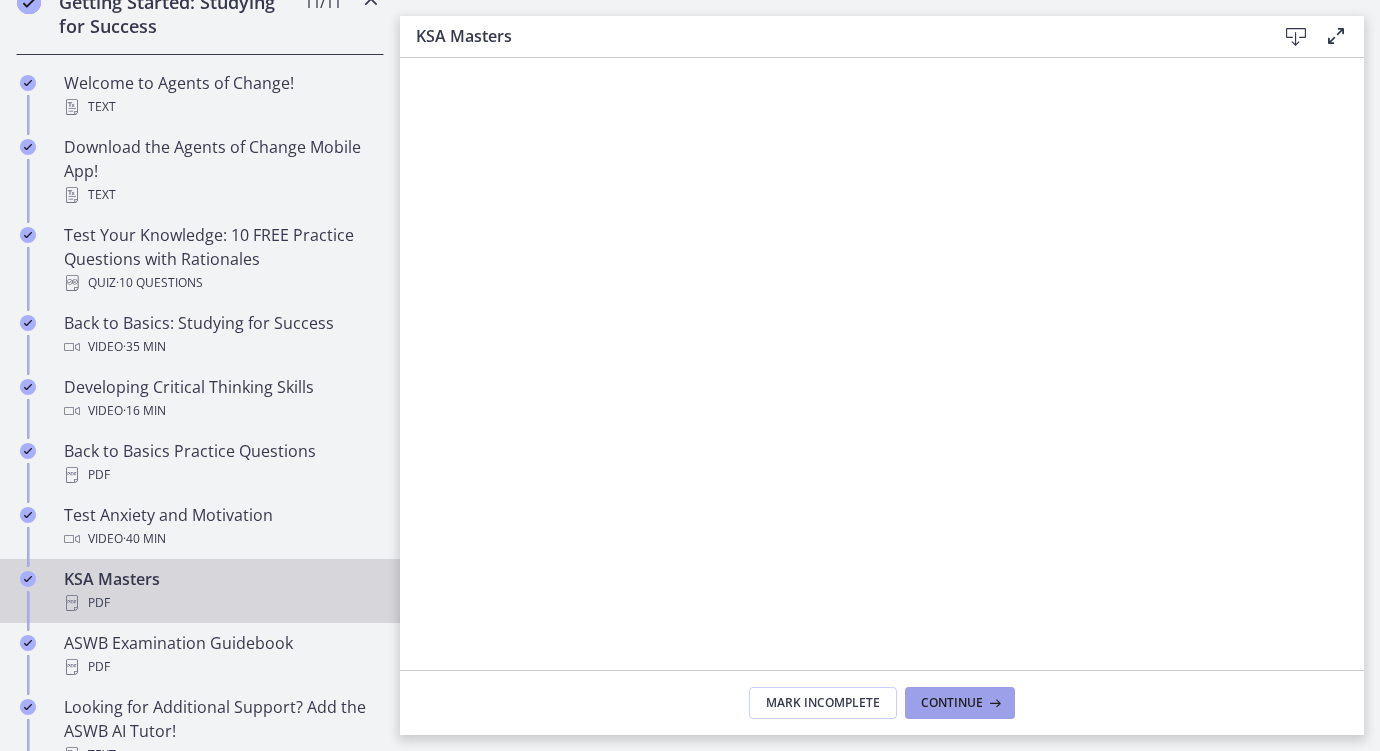 click on "Continue" at bounding box center [952, 703] 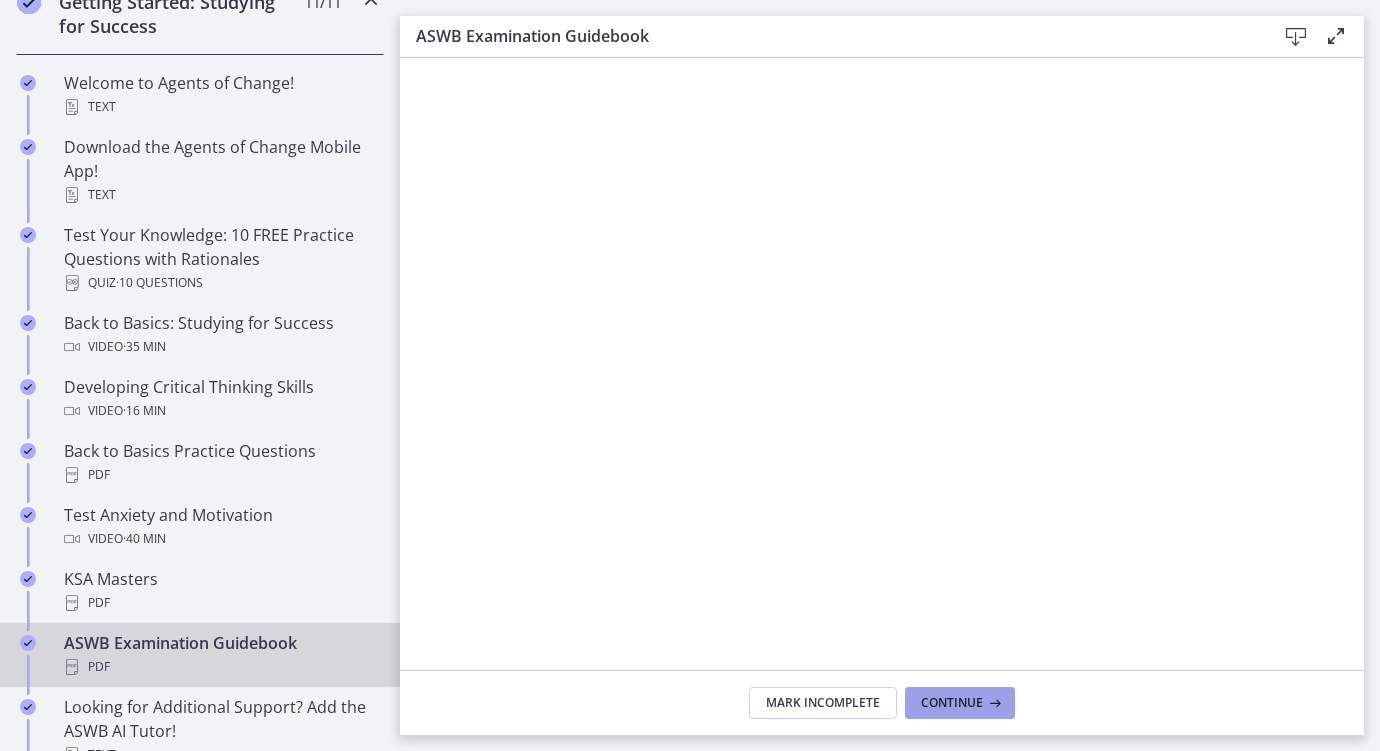 click at bounding box center (993, 703) 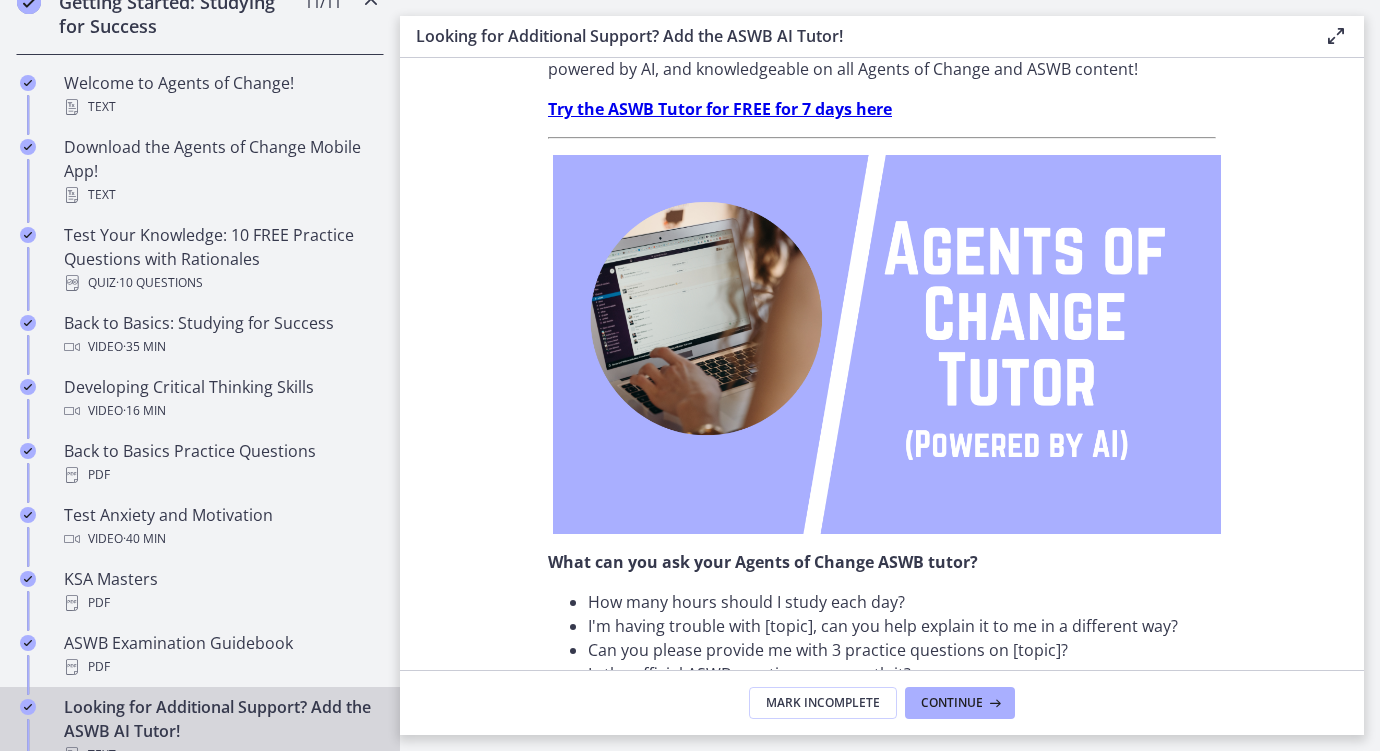 scroll, scrollTop: 289, scrollLeft: 0, axis: vertical 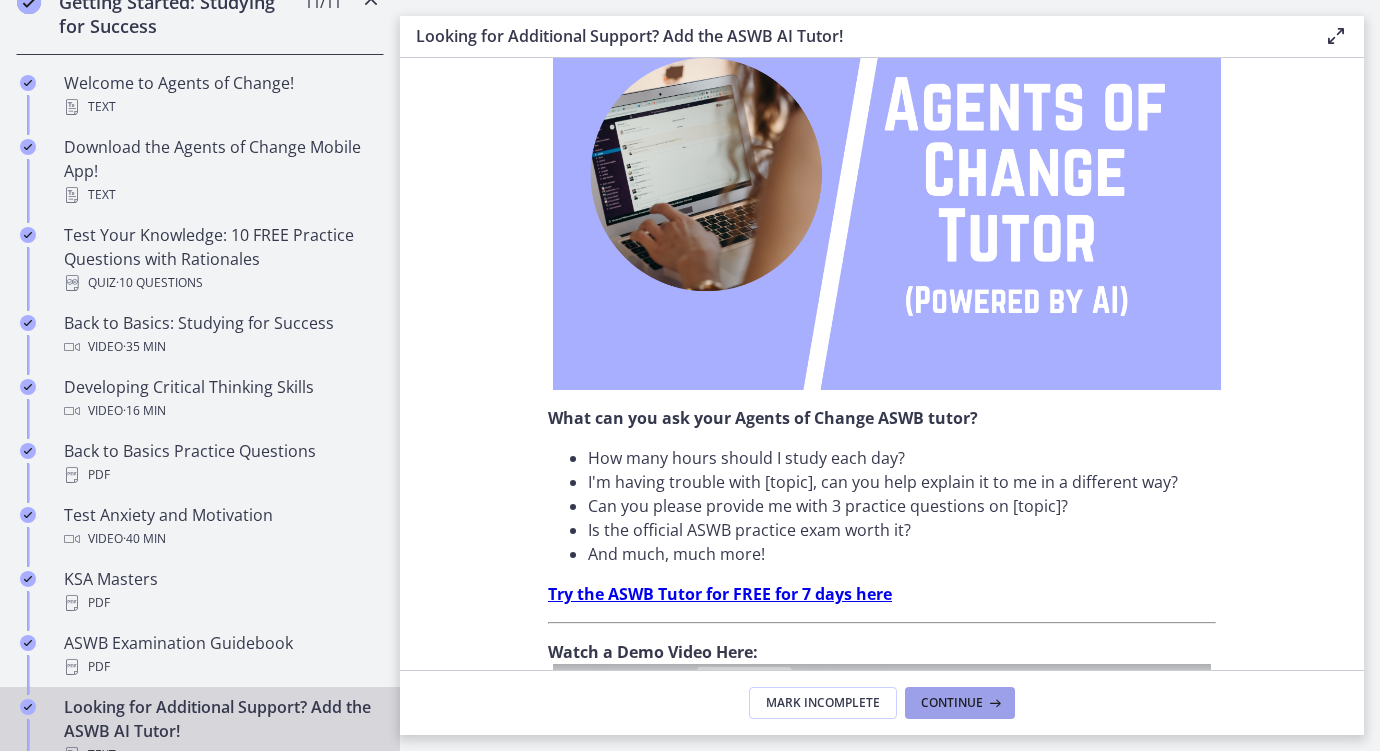 click at bounding box center (993, 703) 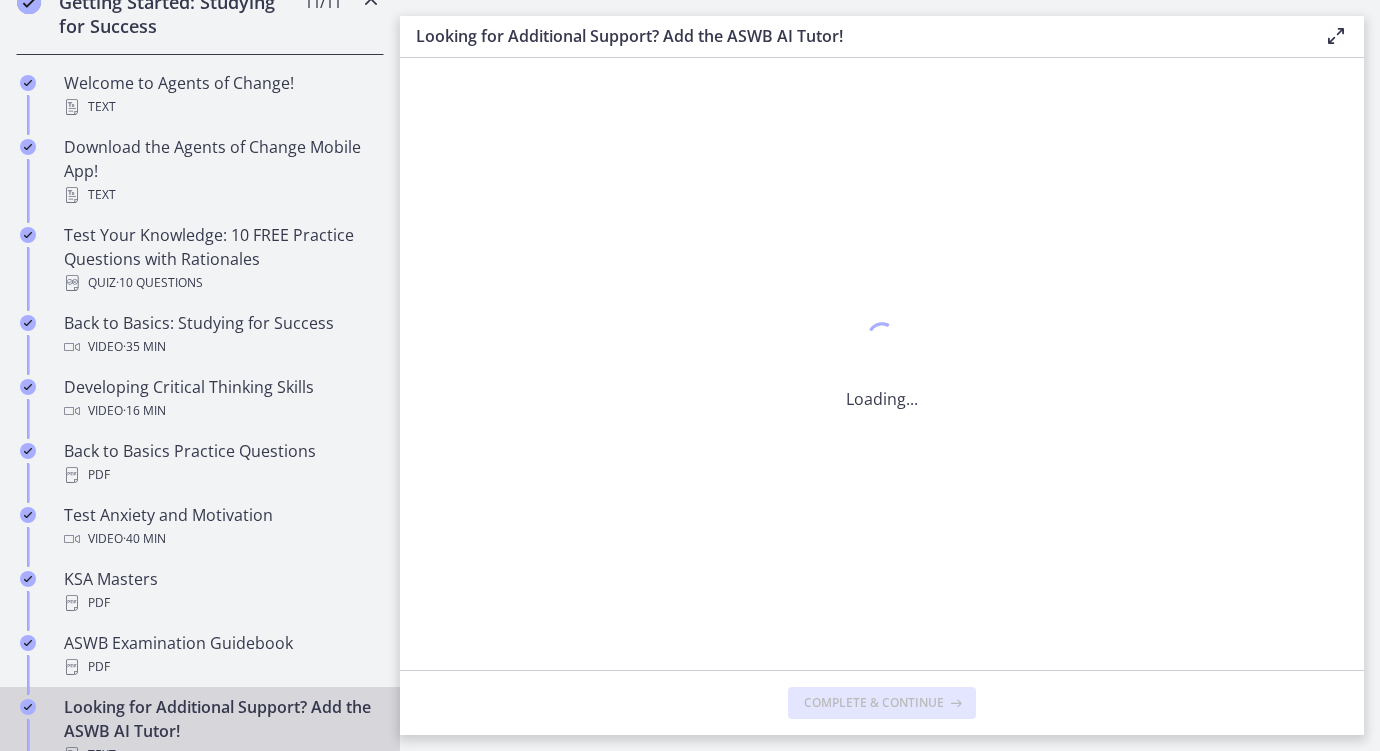 scroll, scrollTop: 0, scrollLeft: 0, axis: both 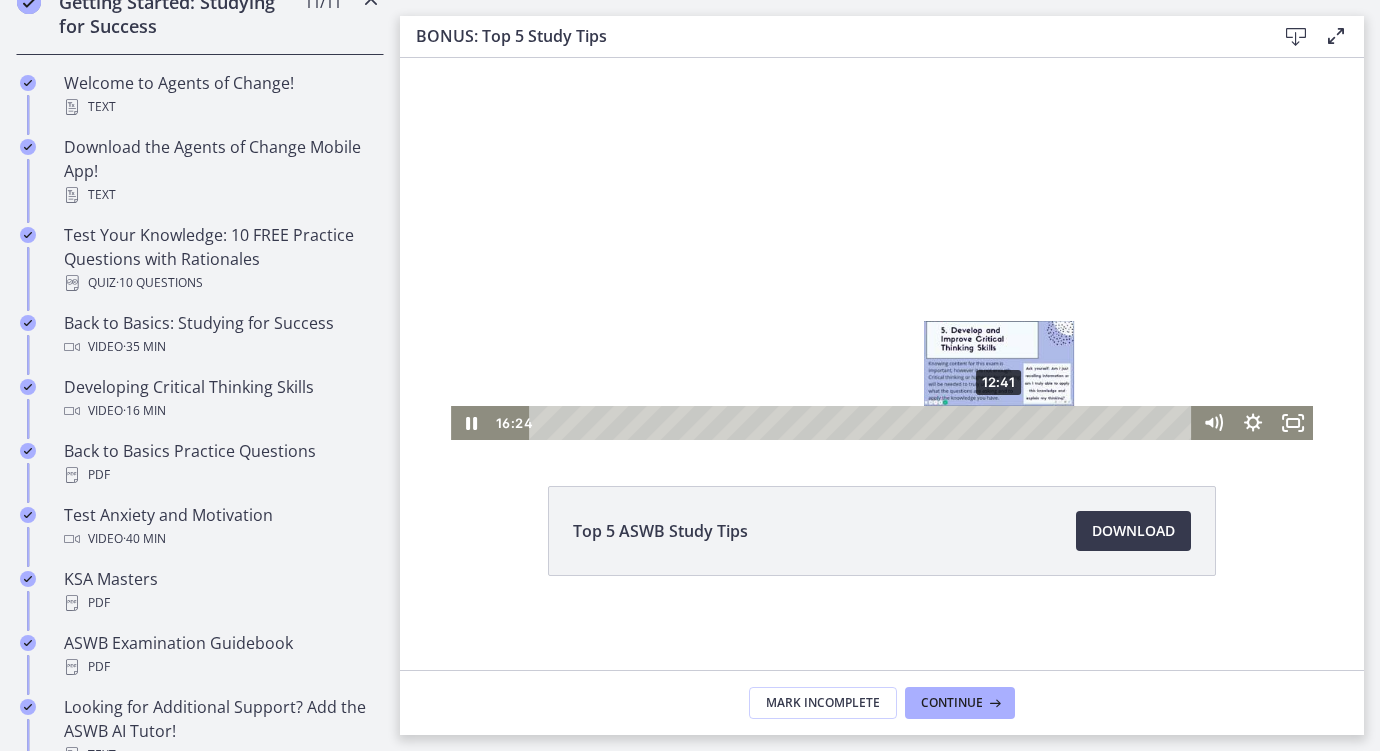 click on "12:41" at bounding box center [863, 423] 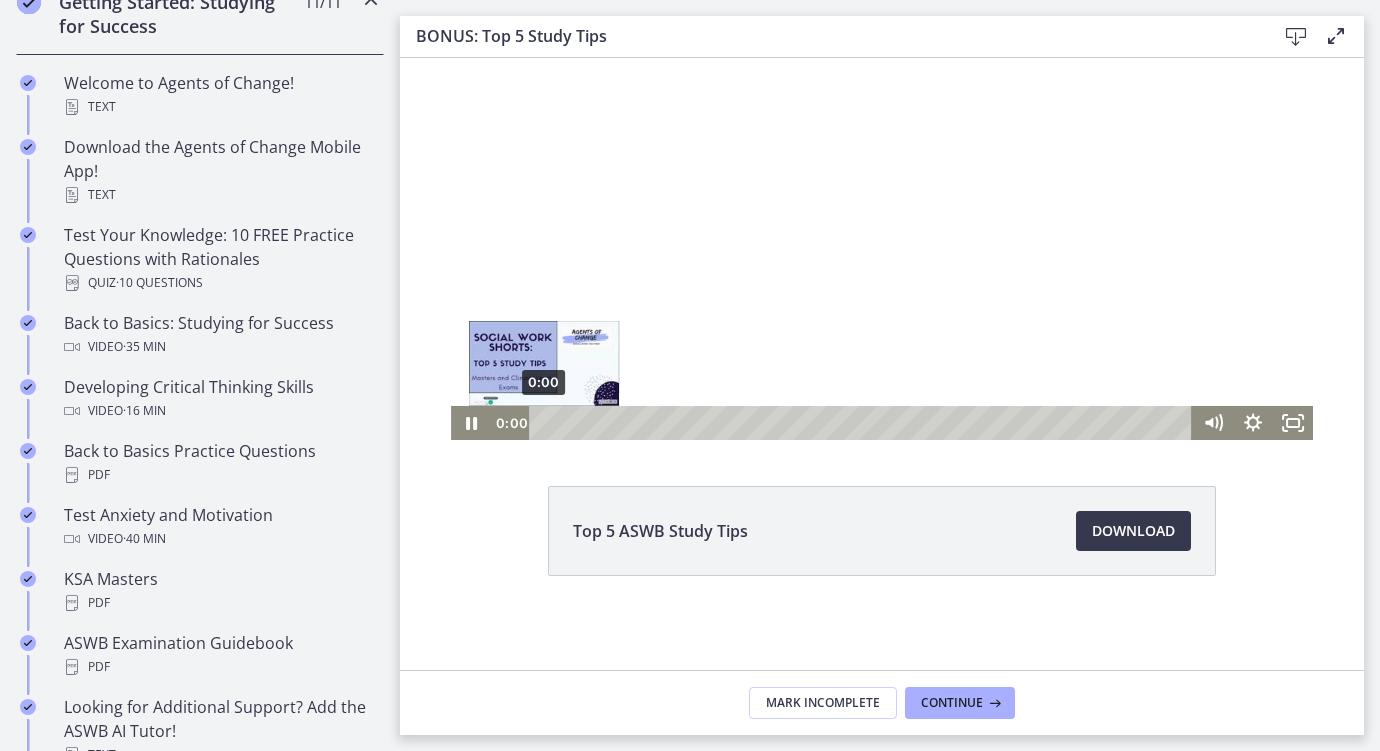 click on "0:00" at bounding box center [863, 423] 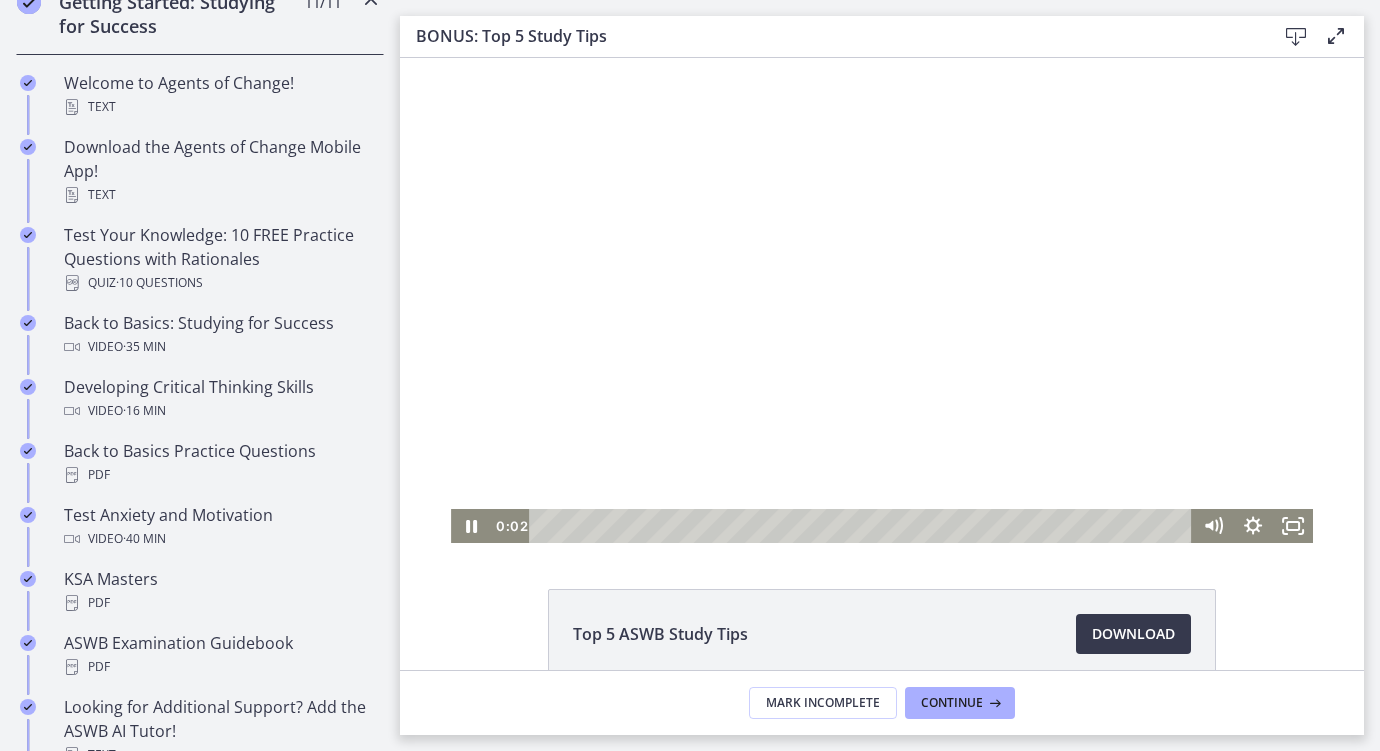 scroll, scrollTop: 4, scrollLeft: 0, axis: vertical 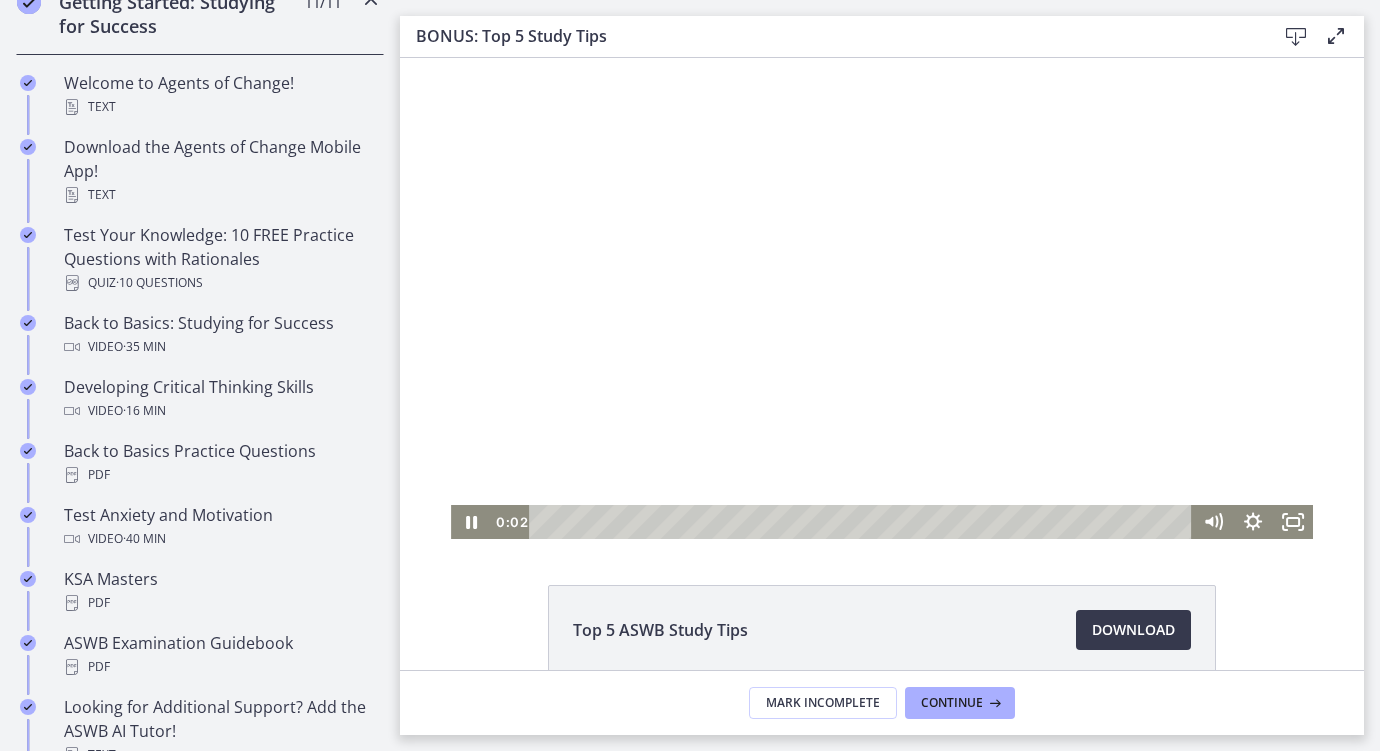 click at bounding box center (882, 296) 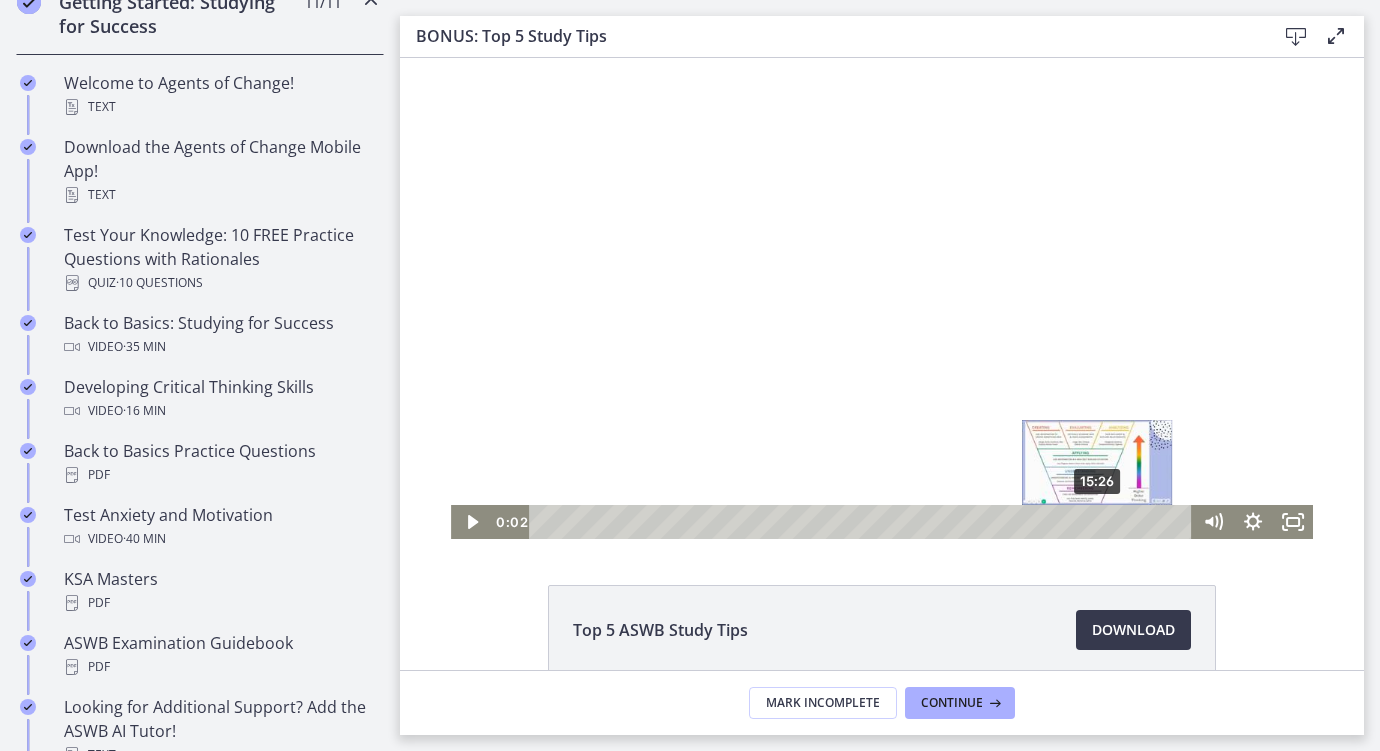 click on "15:26" at bounding box center (863, 522) 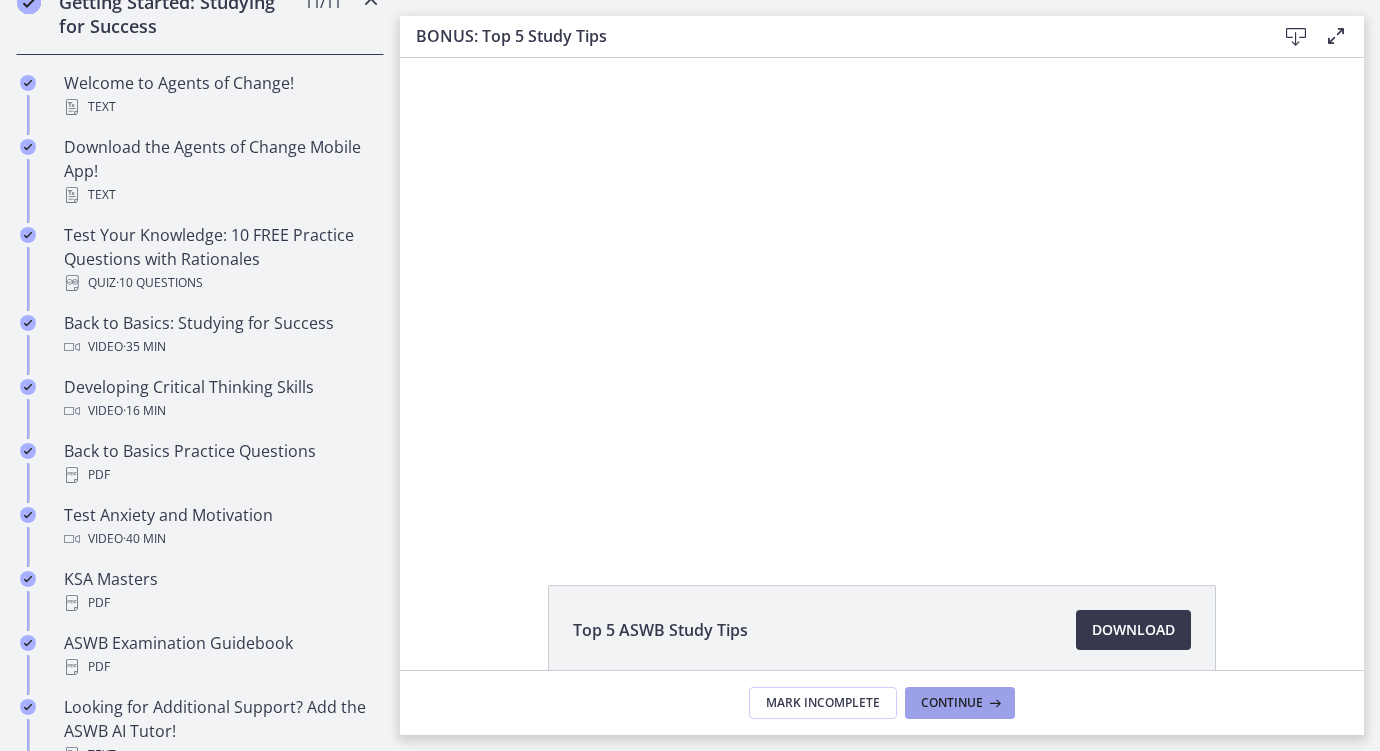 click on "Continue" at bounding box center (952, 703) 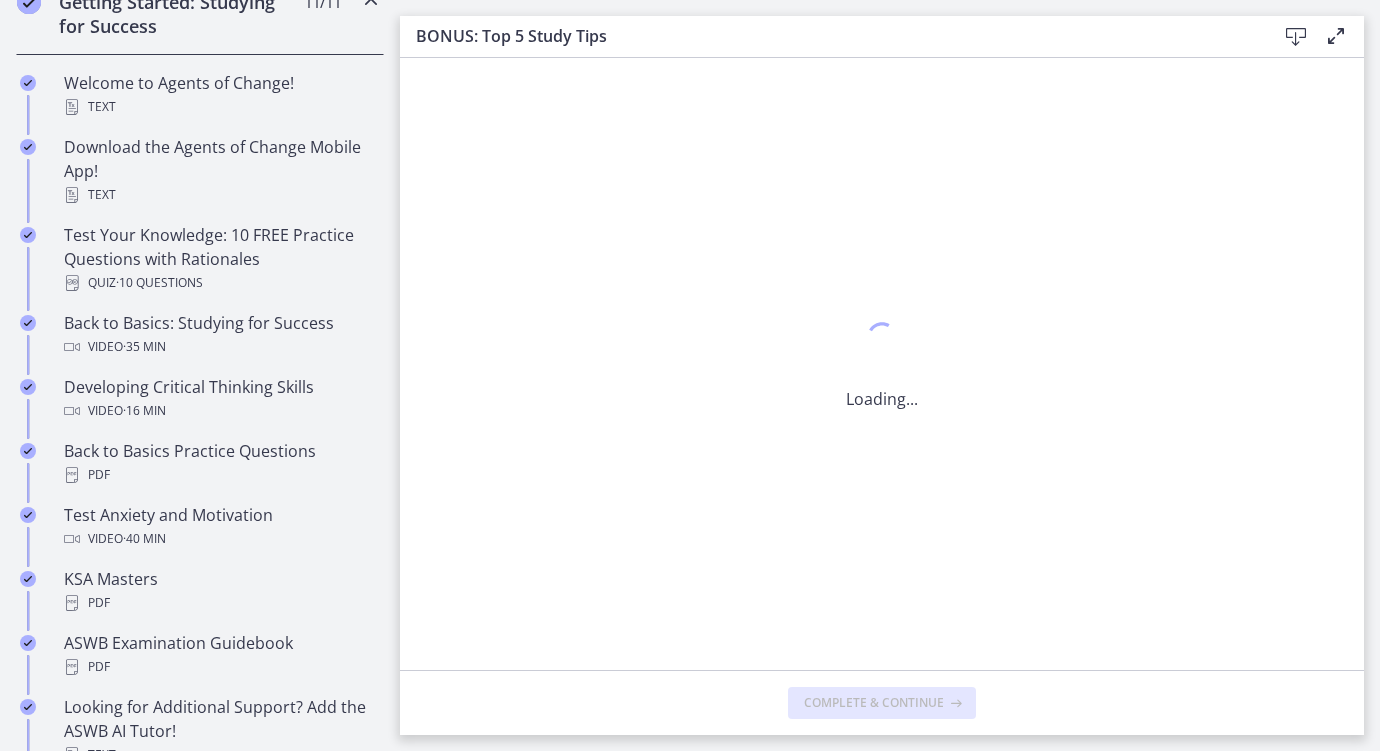 scroll, scrollTop: 0, scrollLeft: 0, axis: both 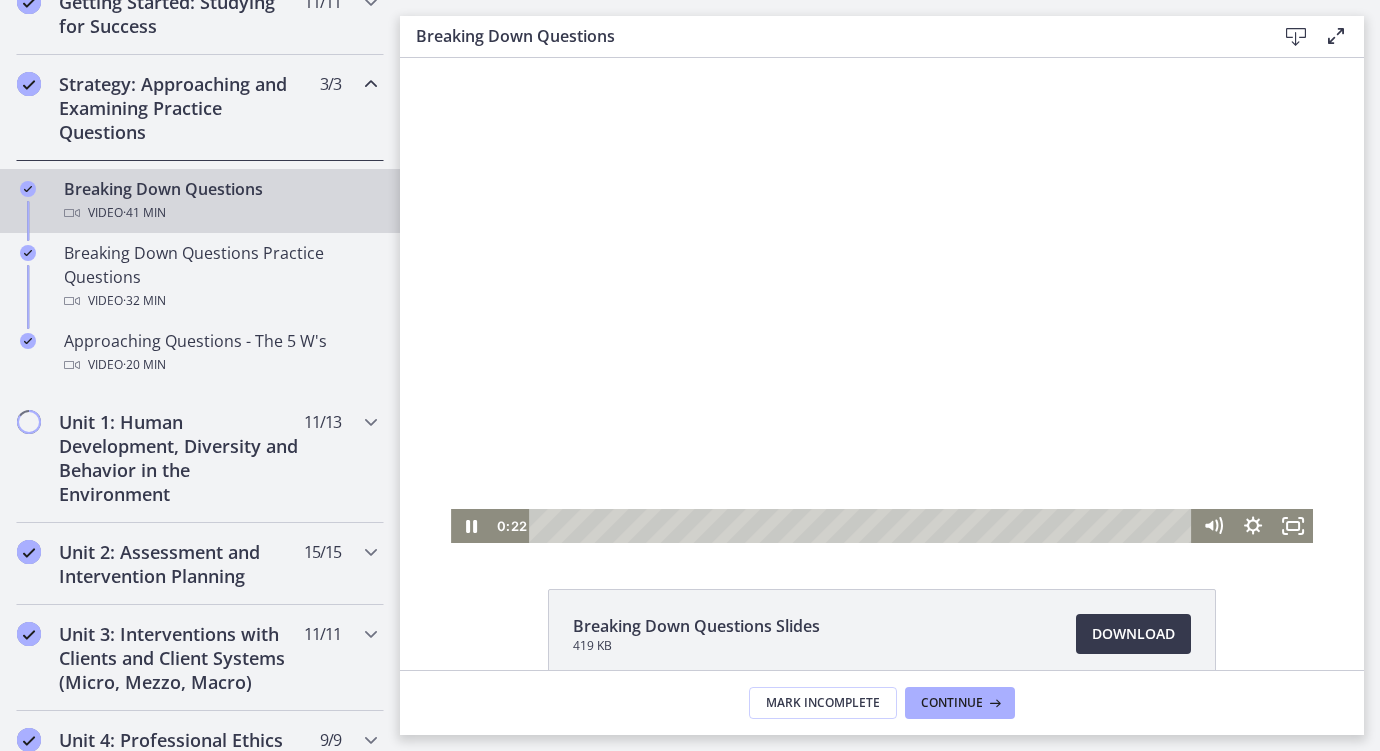 click at bounding box center (882, 300) 